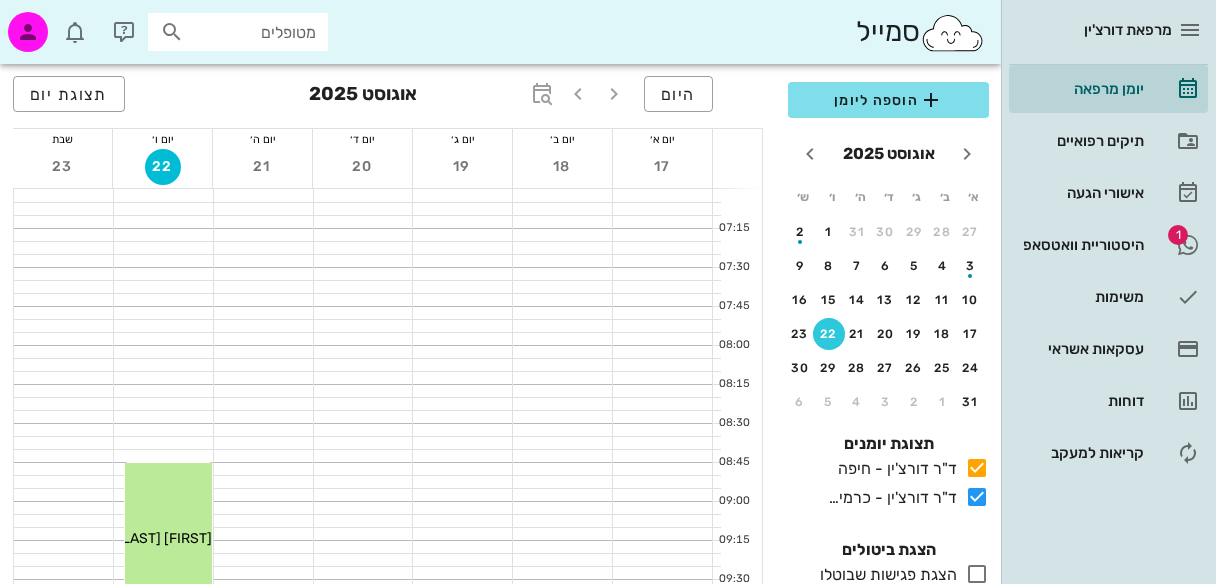 scroll, scrollTop: 571, scrollLeft: 0, axis: vertical 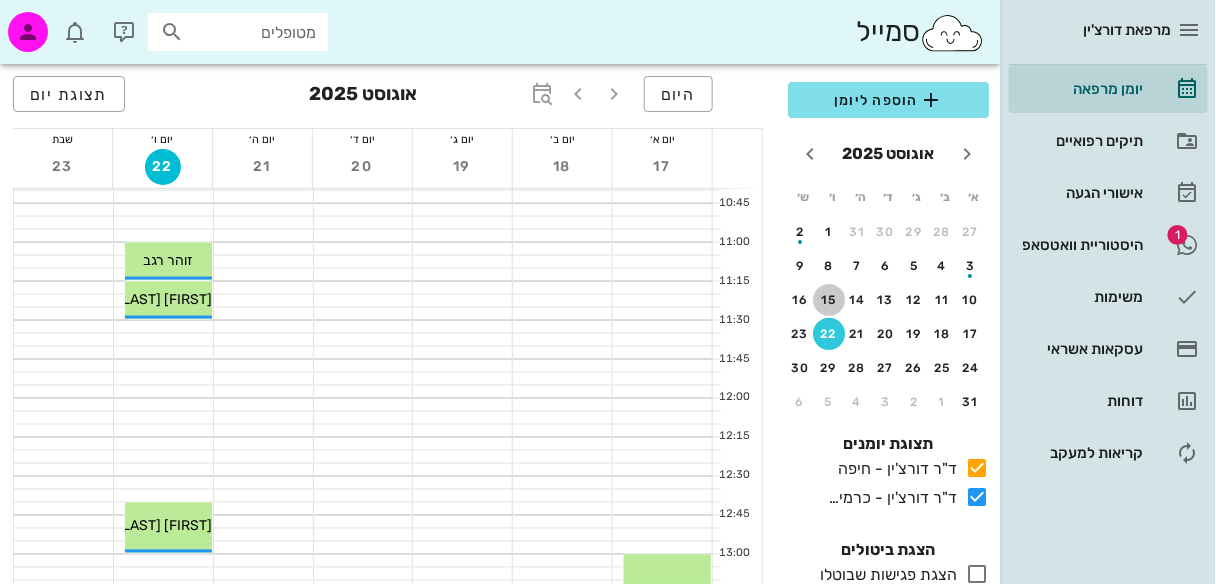 click on "15" at bounding box center (829, 300) 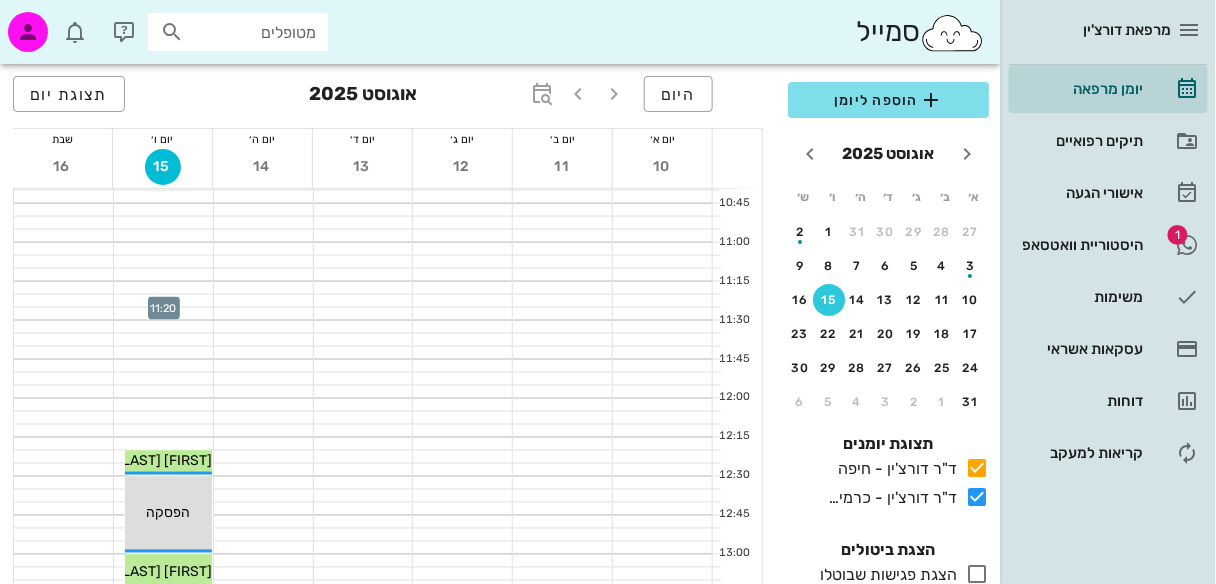 click at bounding box center (163, 301) 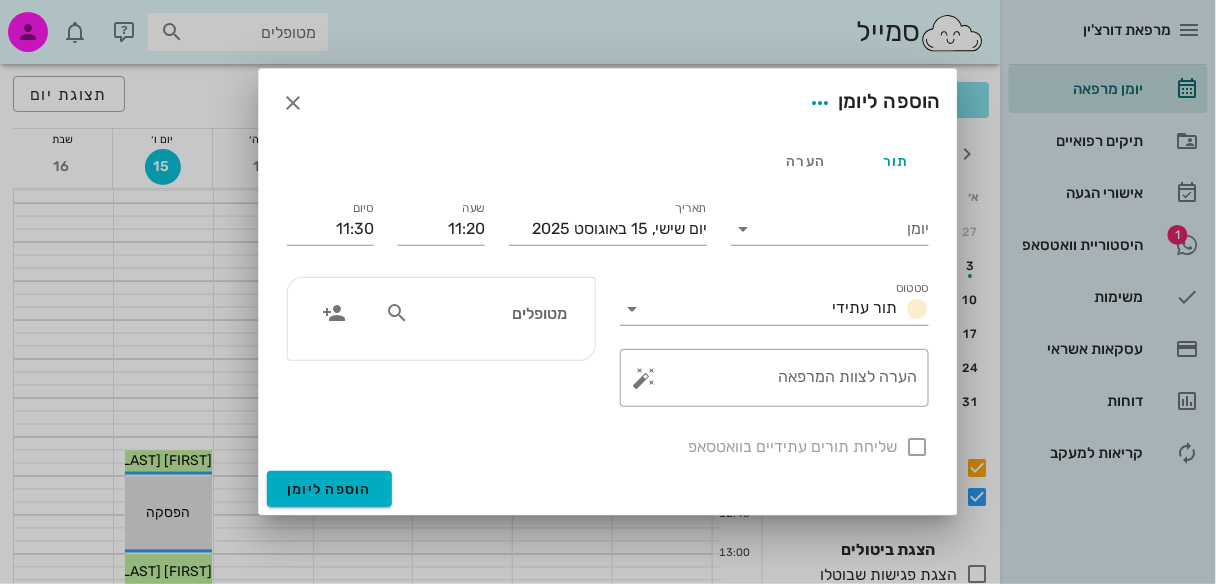 click at bounding box center (397, 313) 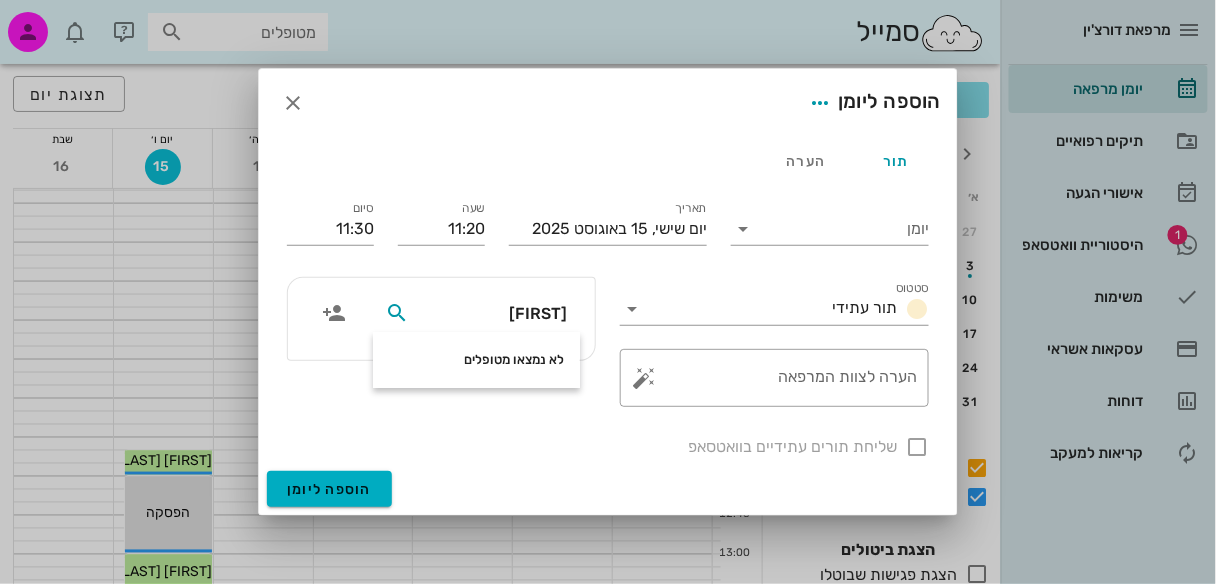 type on "kucyu" 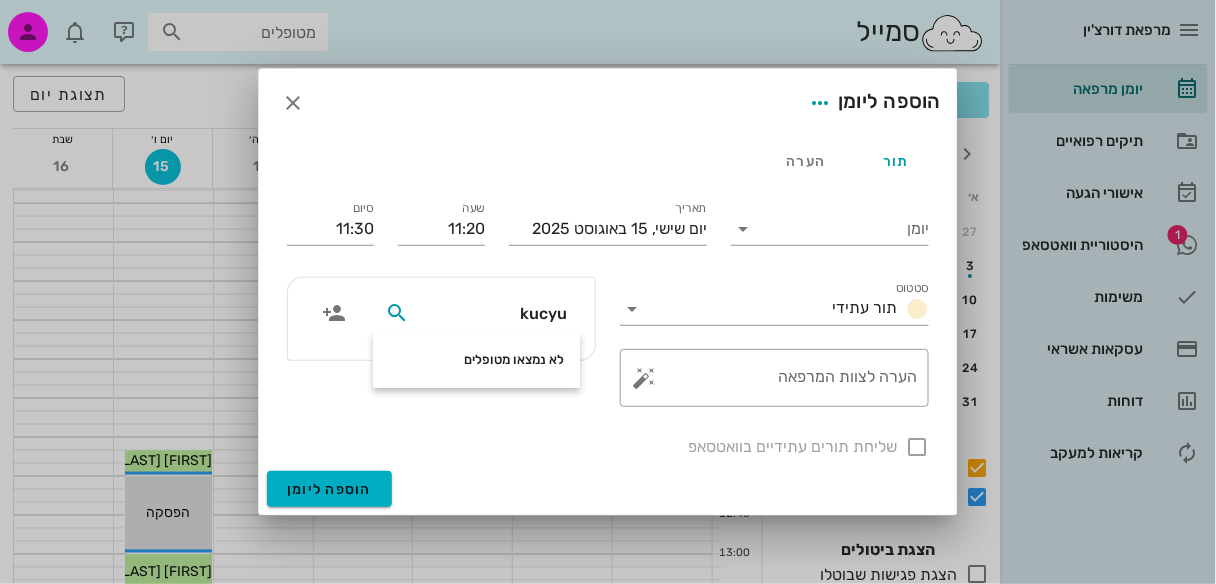 drag, startPoint x: 509, startPoint y: 314, endPoint x: 827, endPoint y: 334, distance: 318.6283 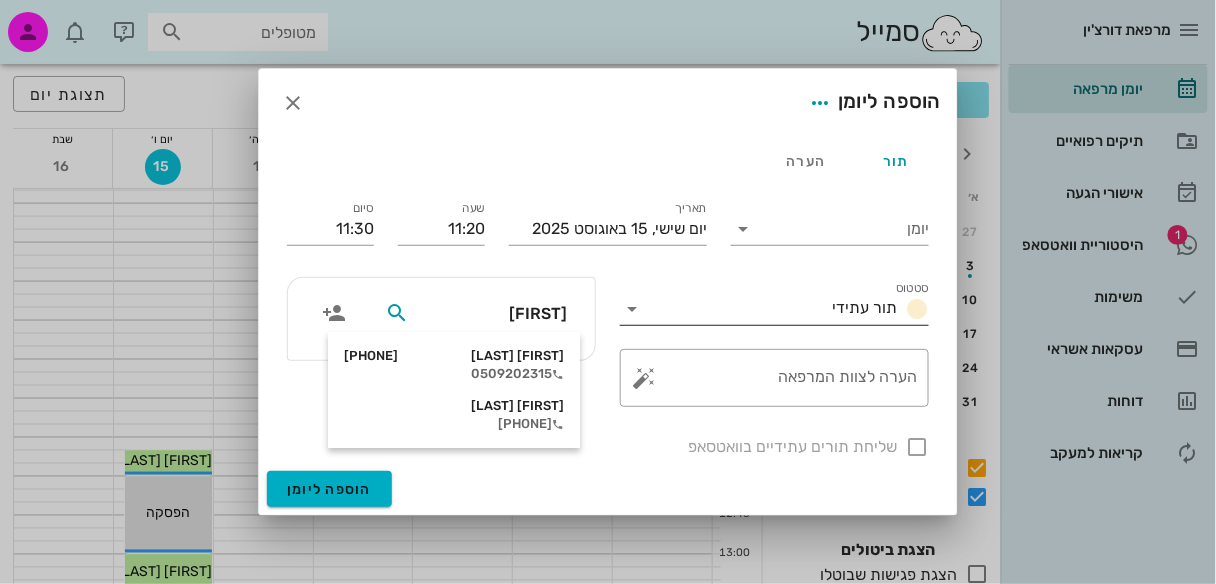 type on "[FIRST]" 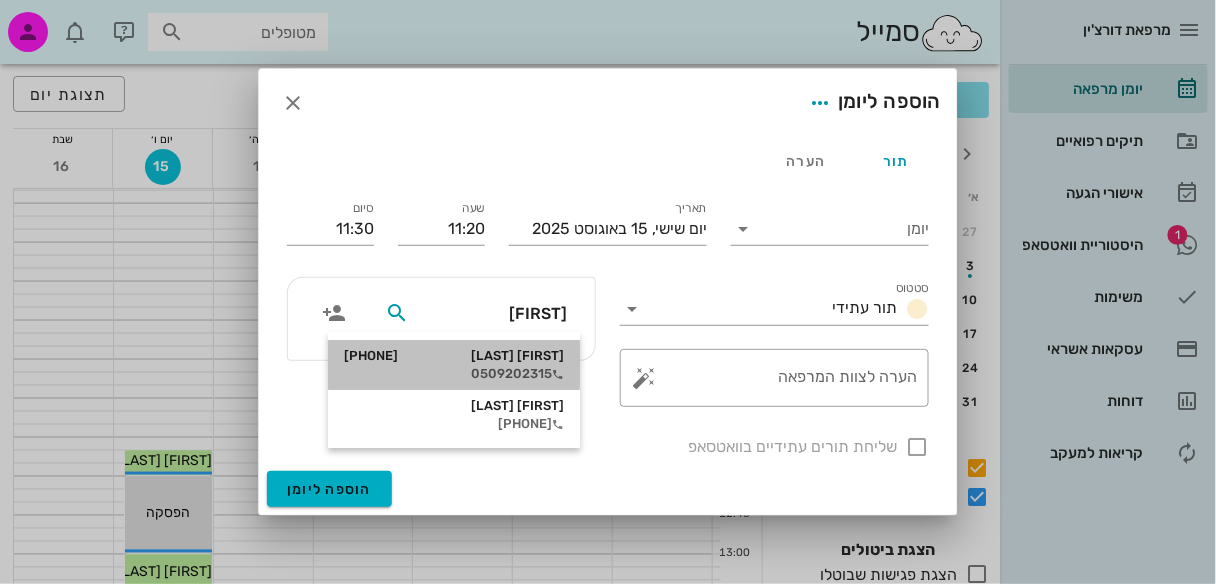 click on "0509202315" at bounding box center (454, 374) 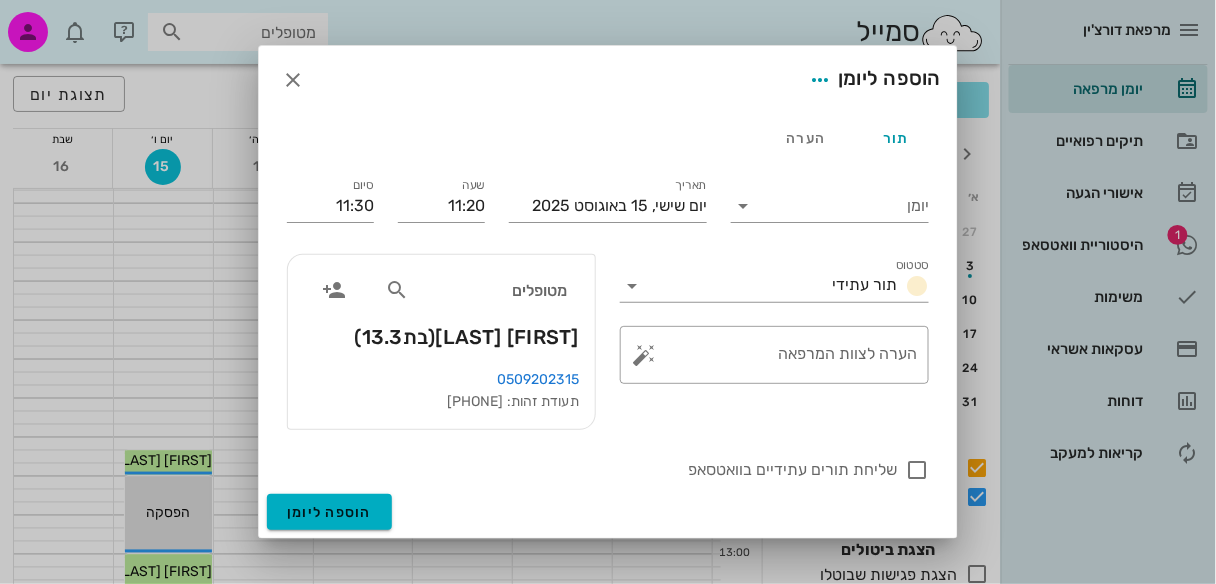 click on "0509202315" at bounding box center (538, 379) 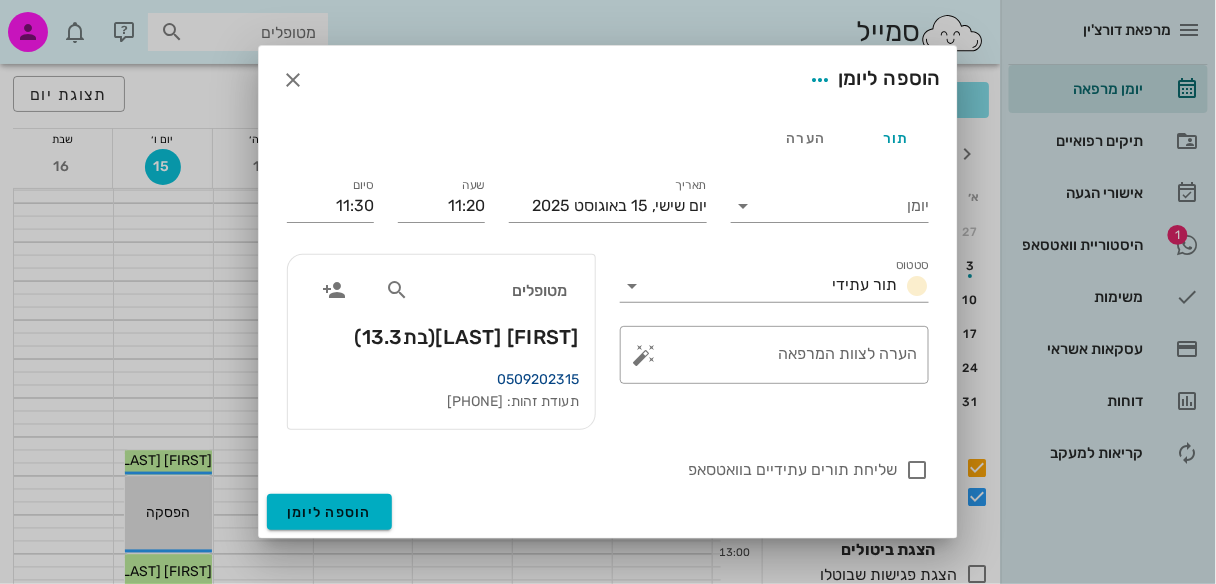 click on "0509202315" at bounding box center (538, 379) 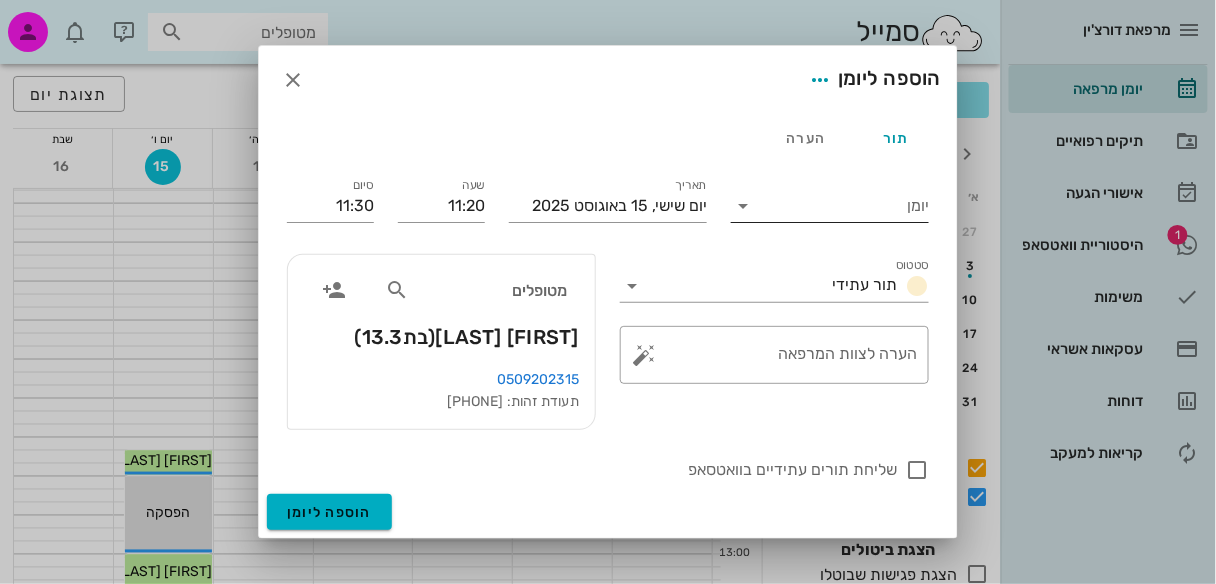 click at bounding box center (743, 206) 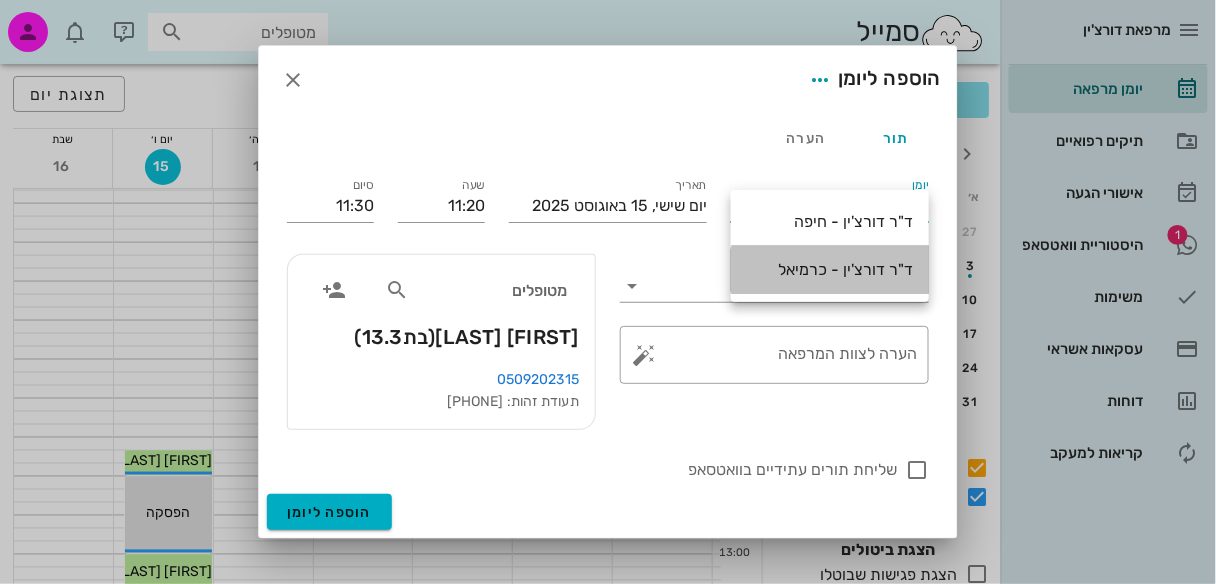 drag, startPoint x: 810, startPoint y: 269, endPoint x: 831, endPoint y: 300, distance: 37.44329 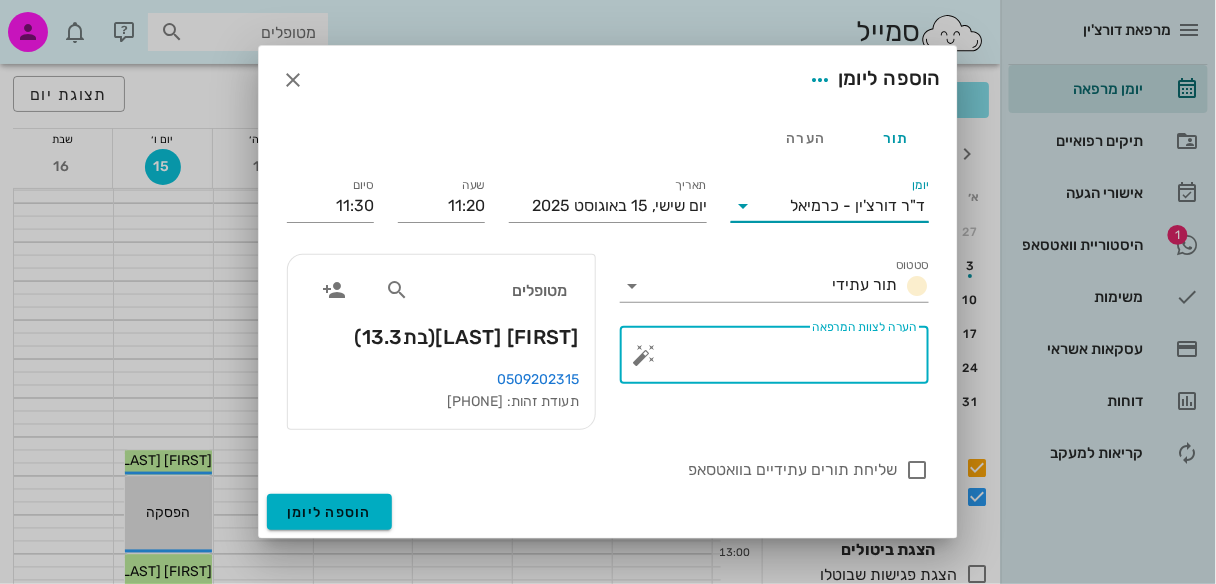 click on "הערה לצוות המרפאה" at bounding box center (782, 360) 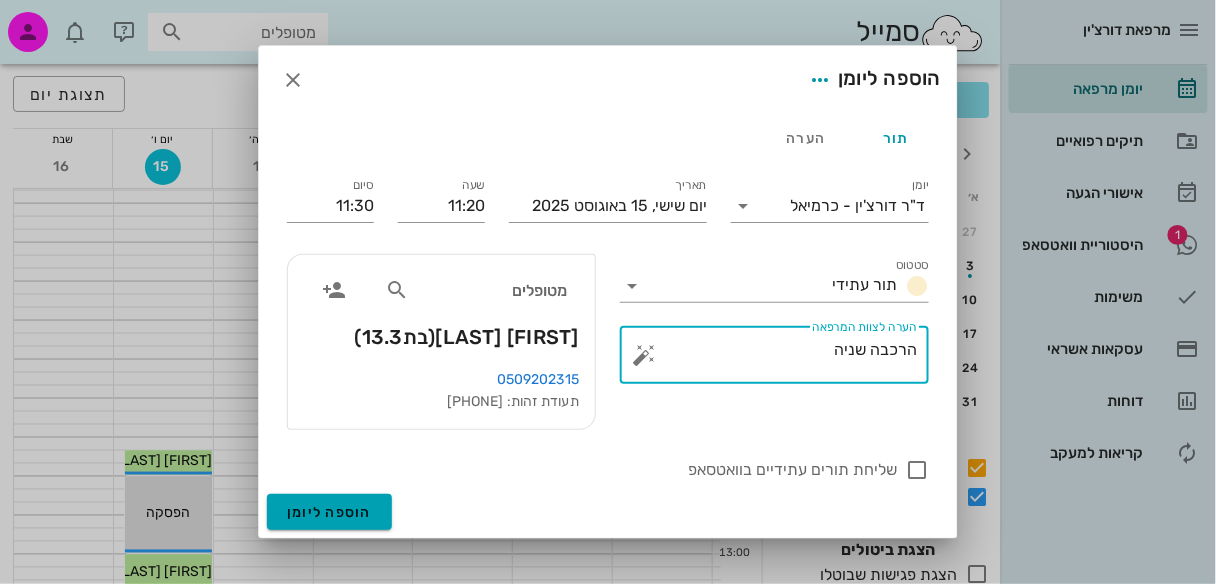 type on "הרכבה שניה" 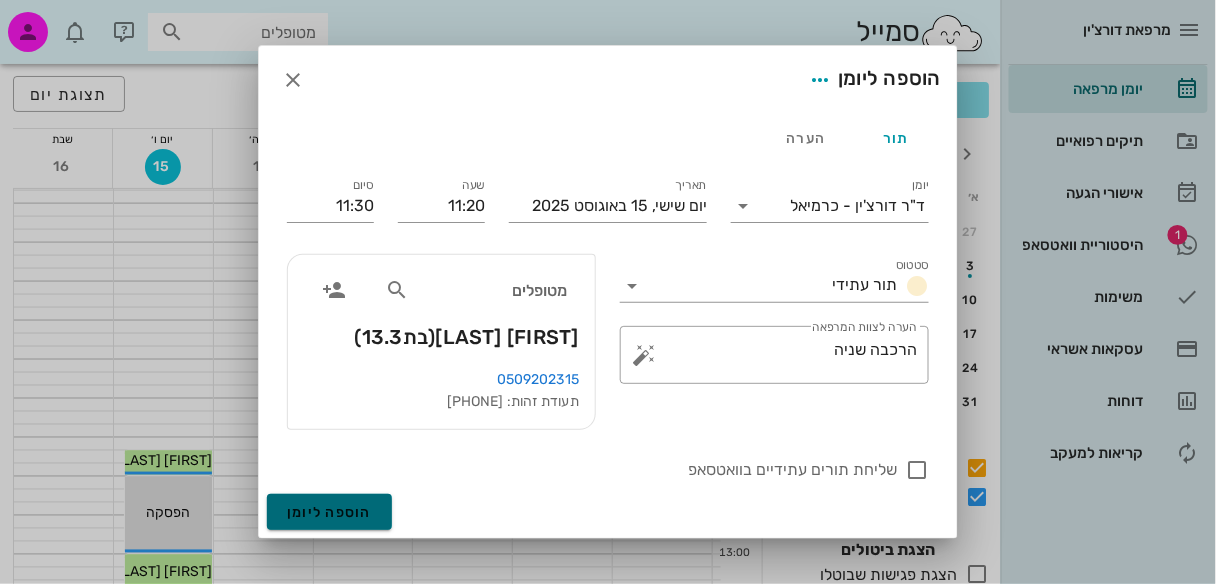 click on "הוספה ליומן" at bounding box center [329, 512] 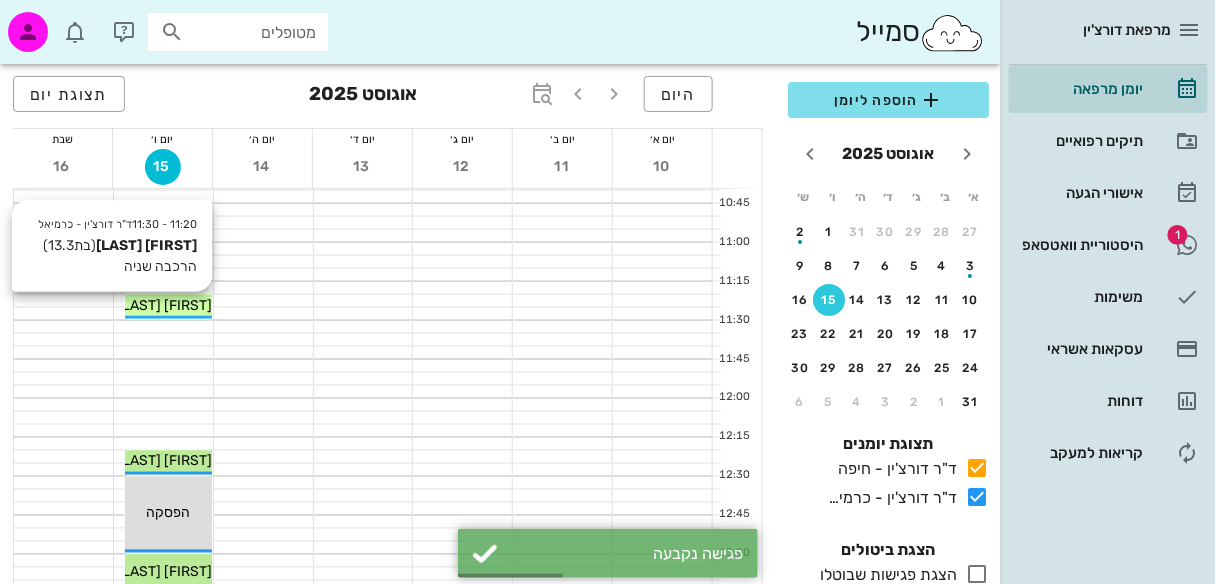 click on "[FIRST] [LAST]" at bounding box center (164, 305) 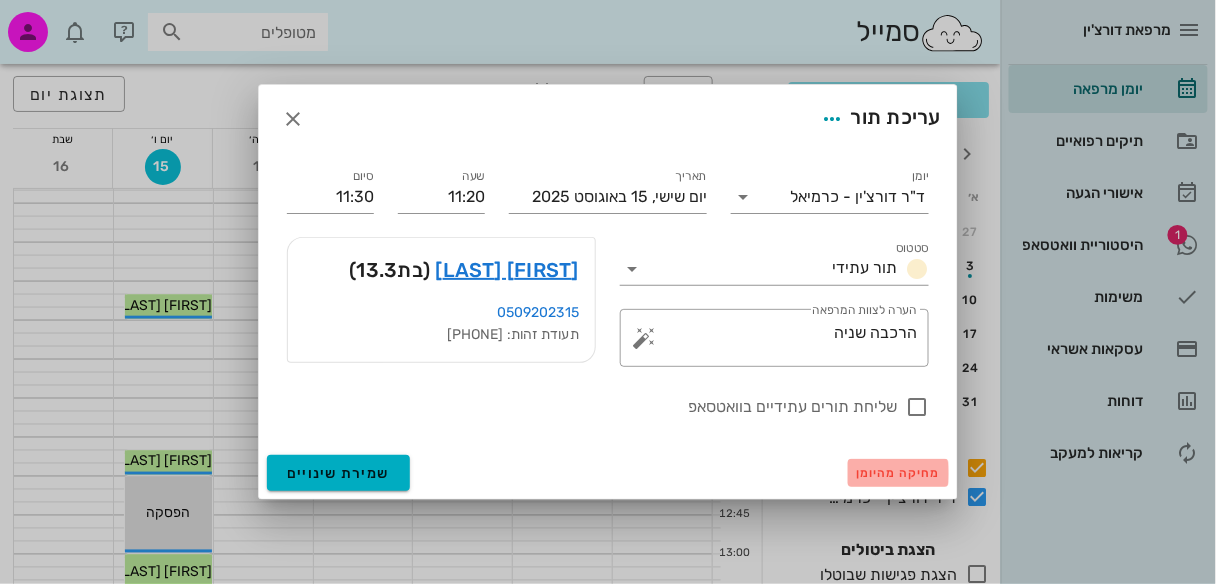 click on "מחיקה מהיומן" at bounding box center (898, 473) 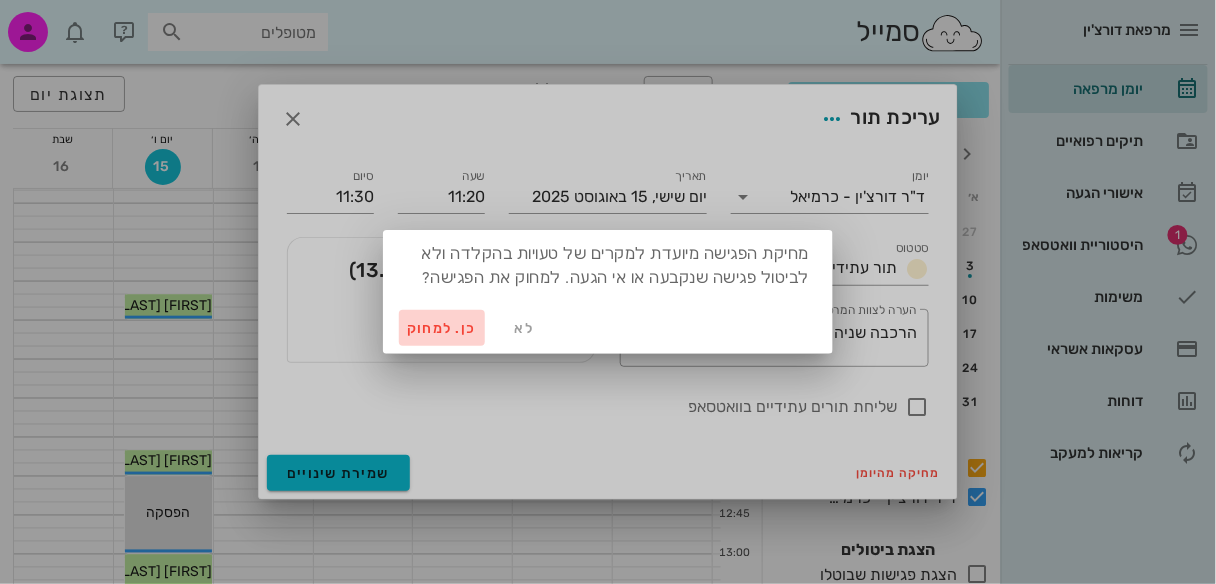click on "כן. למחוק" at bounding box center [442, 328] 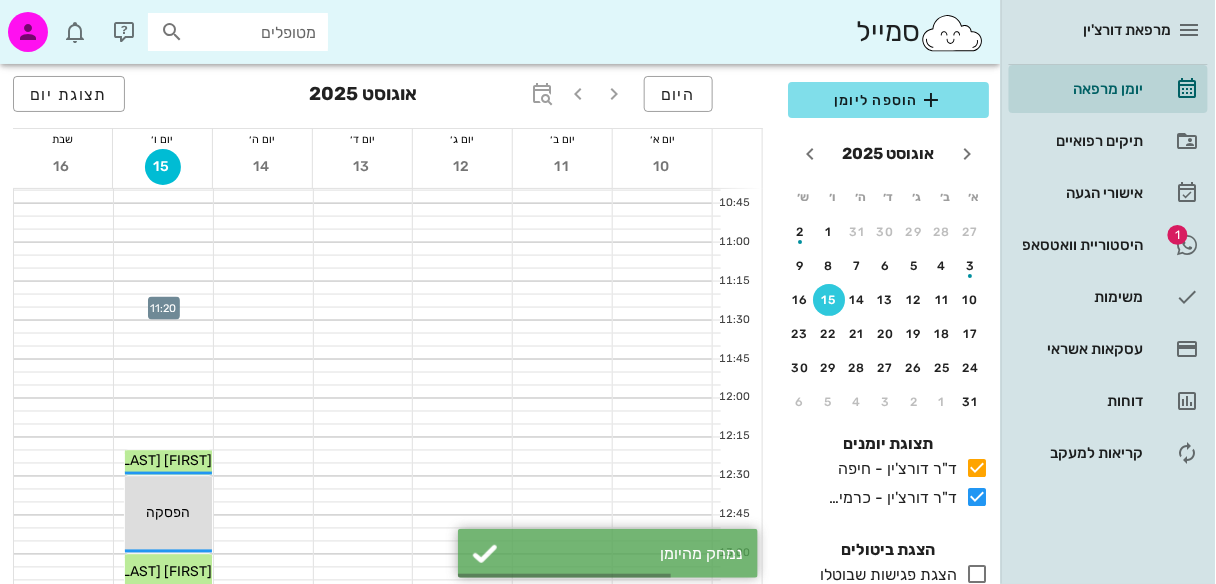 click at bounding box center (163, 301) 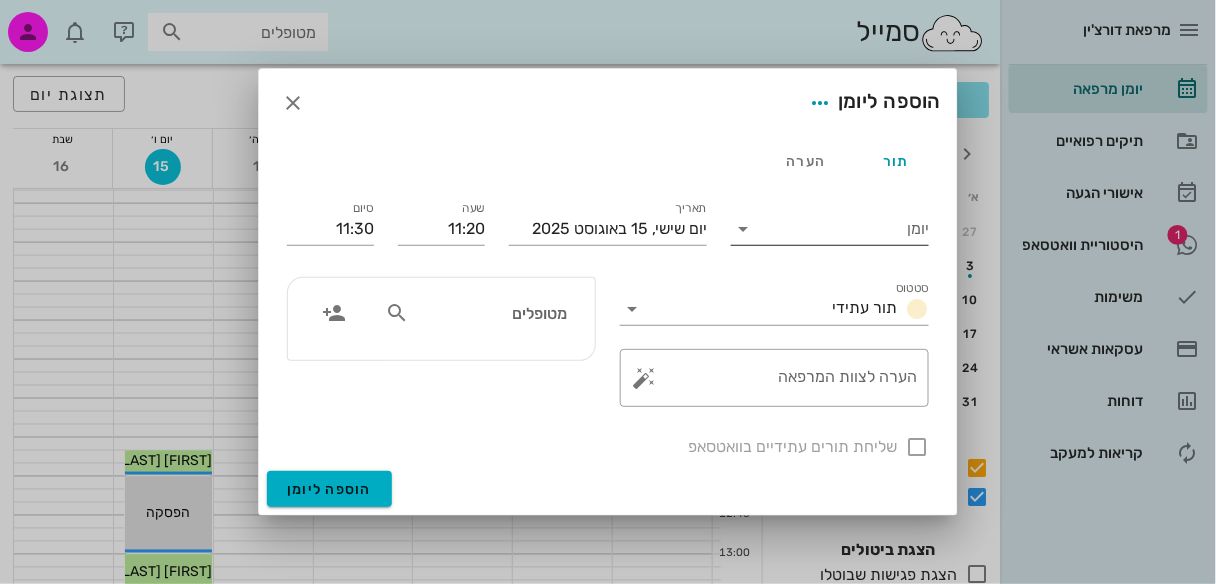 drag, startPoint x: 743, startPoint y: 228, endPoint x: 752, endPoint y: 242, distance: 16.643316 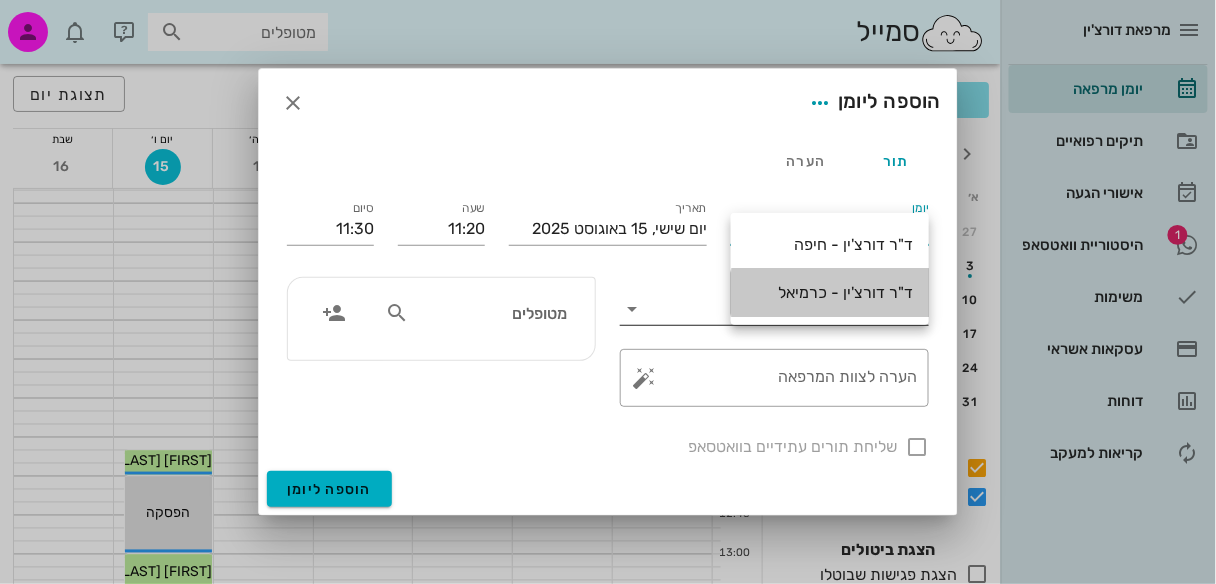 drag, startPoint x: 787, startPoint y: 298, endPoint x: 632, endPoint y: 297, distance: 155.00322 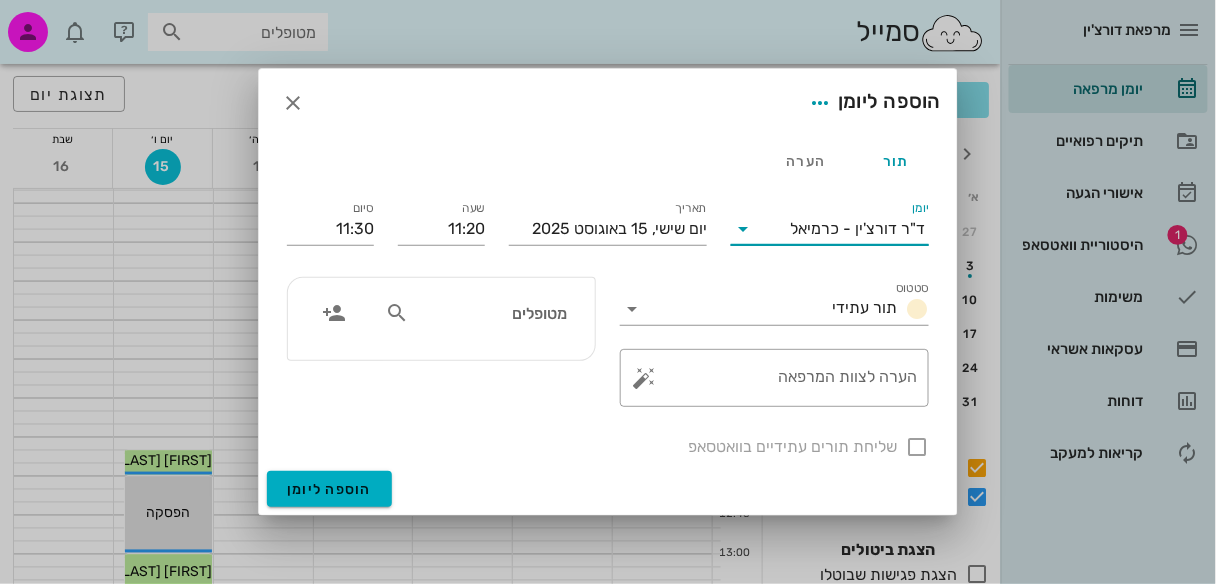 click at bounding box center [397, 313] 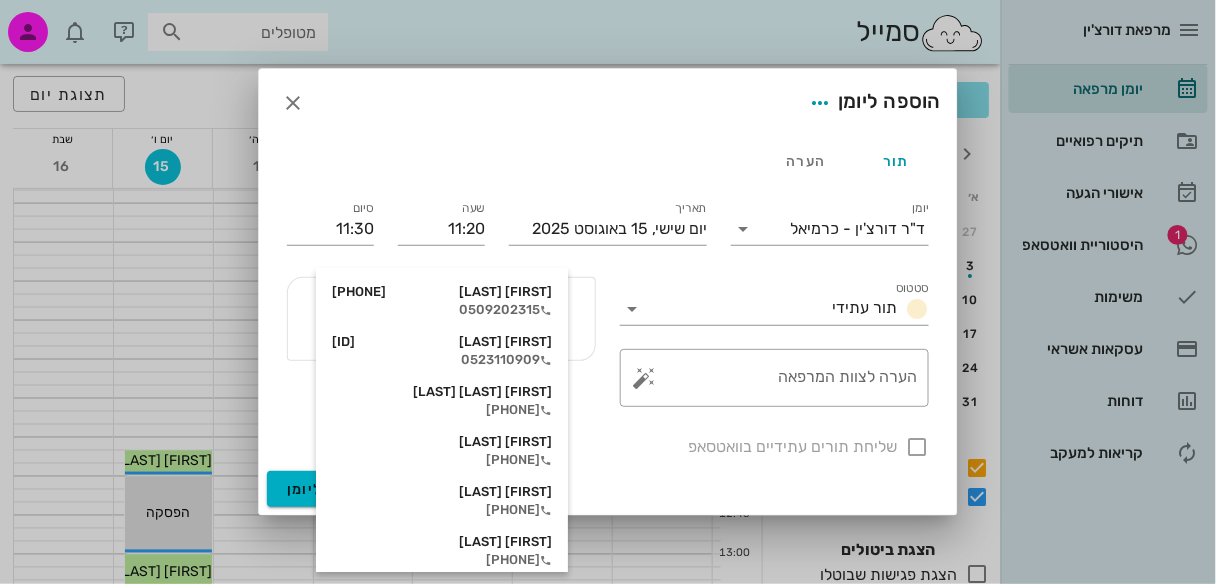 type on "[FIRST]" 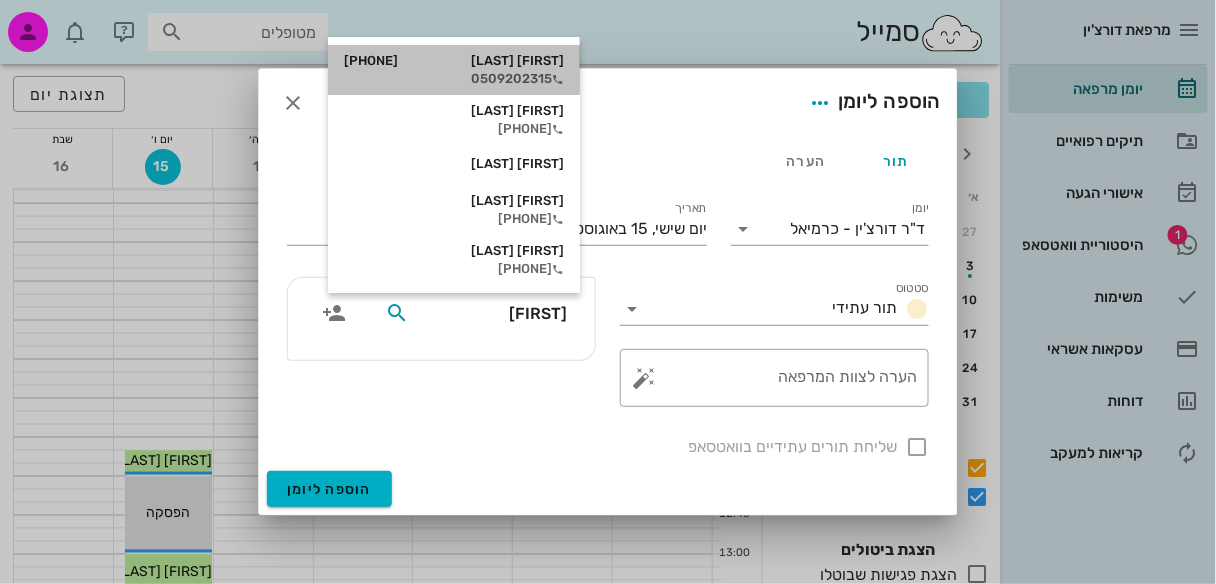 click on "[FIRST] [LAST] [ID]" at bounding box center [454, 61] 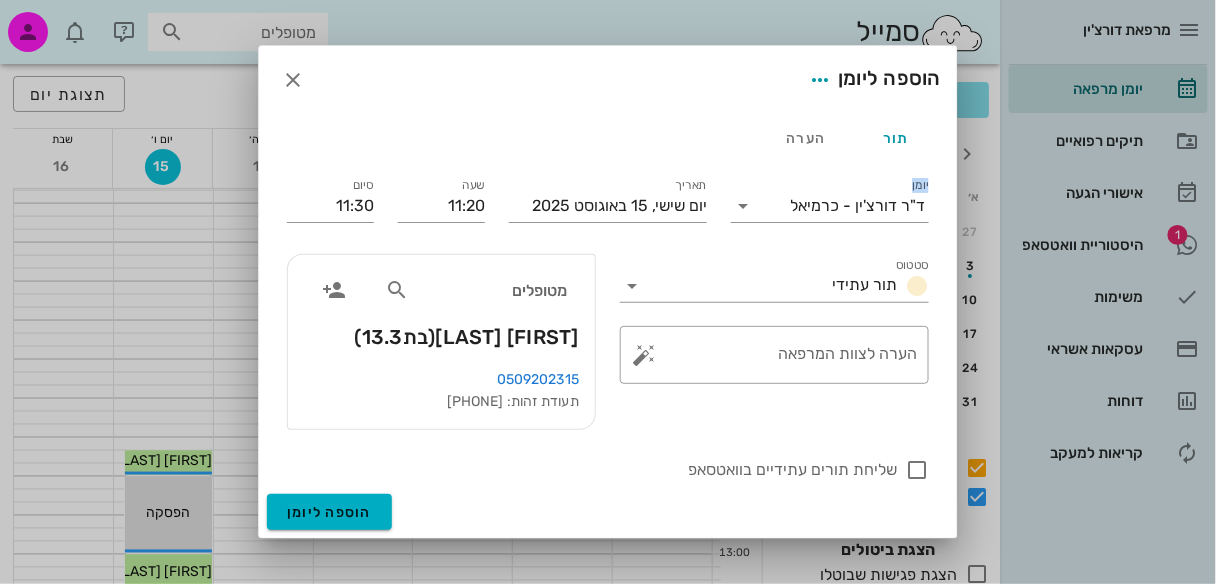 click on "הוספה ליומן" at bounding box center [608, 80] 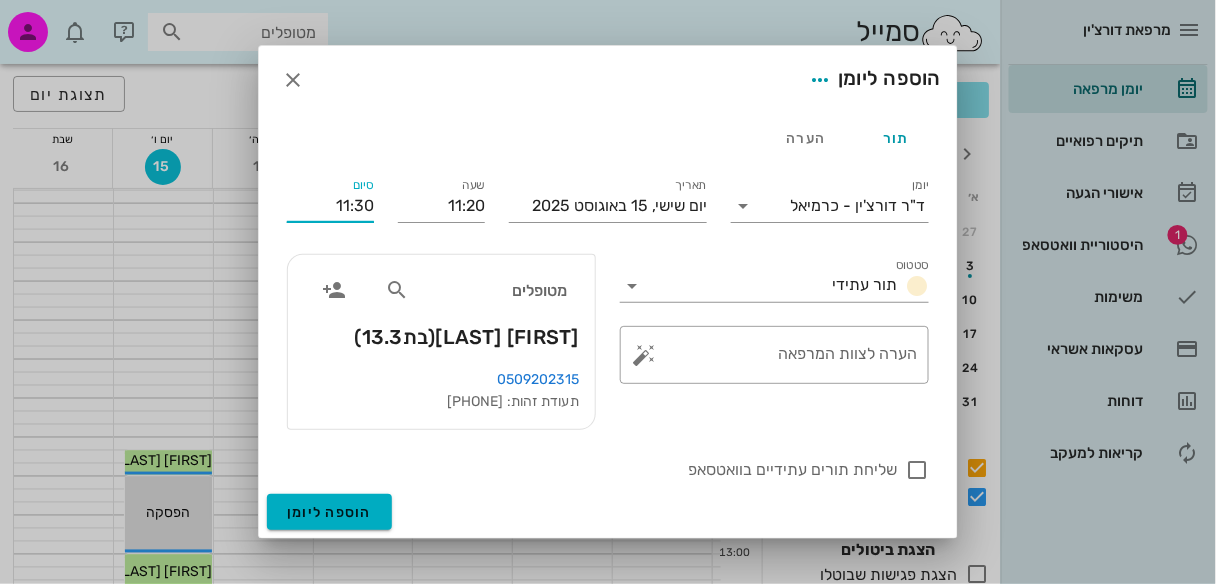 click on "11:30" at bounding box center [330, 206] 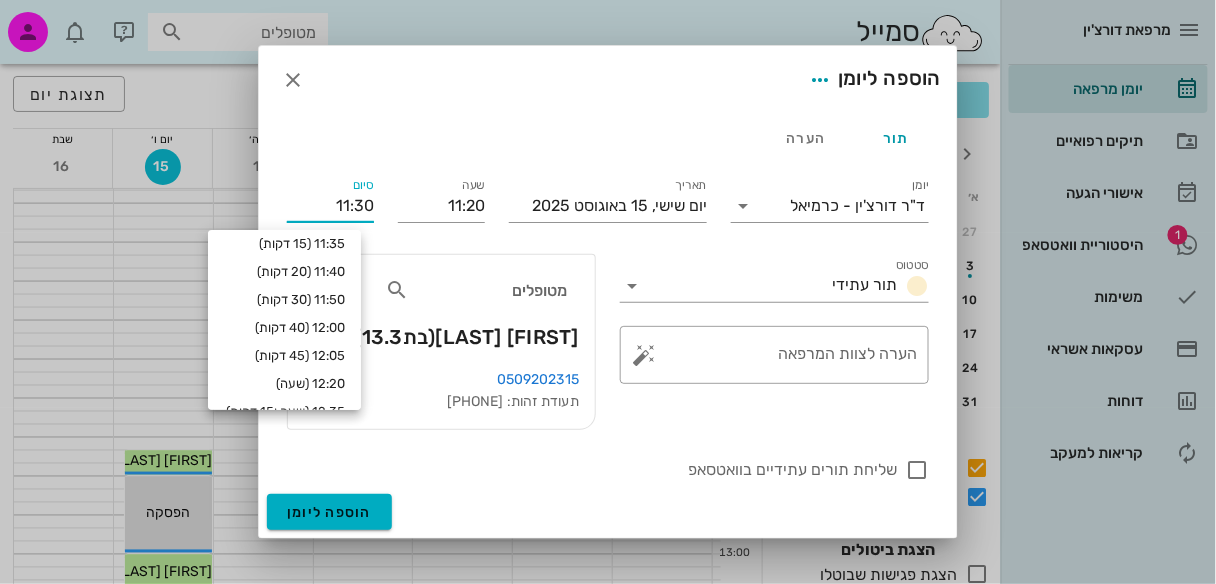 scroll, scrollTop: 96, scrollLeft: 0, axis: vertical 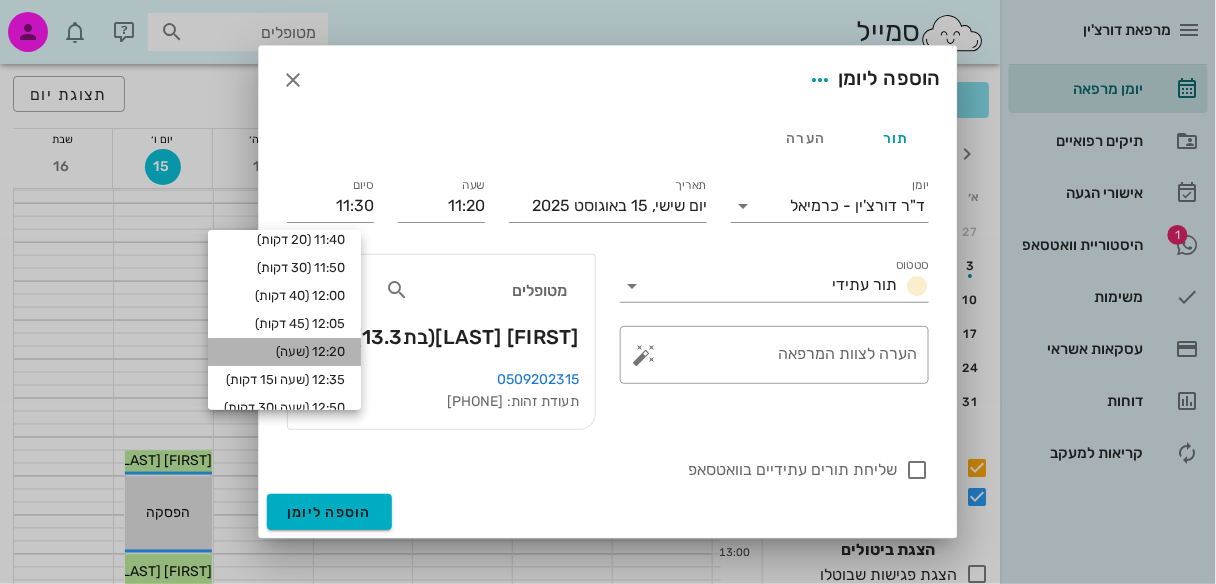 drag, startPoint x: 314, startPoint y: 354, endPoint x: 352, endPoint y: 359, distance: 38.327538 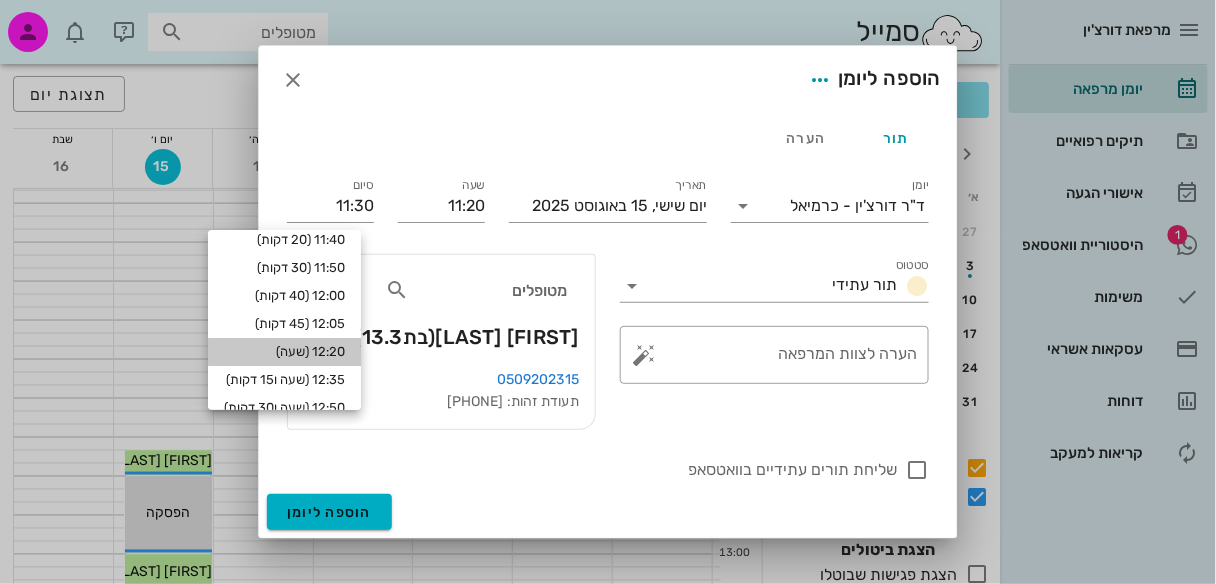 type on "12:20" 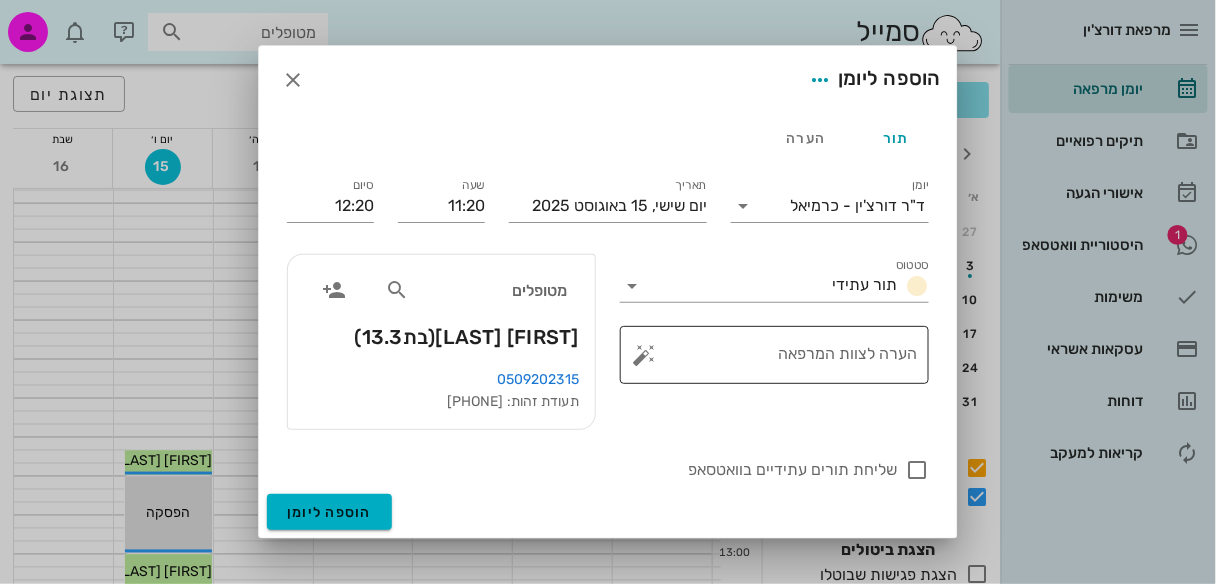 click on "הערה לצוות המרפאה" at bounding box center [782, 360] 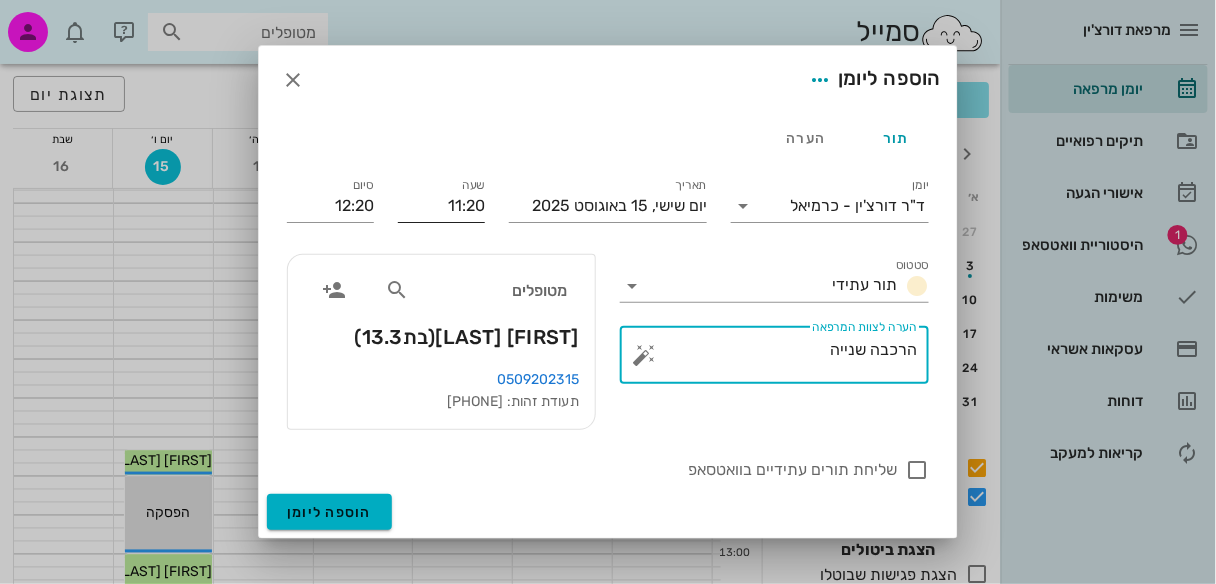 type on "הרכבה שנייה" 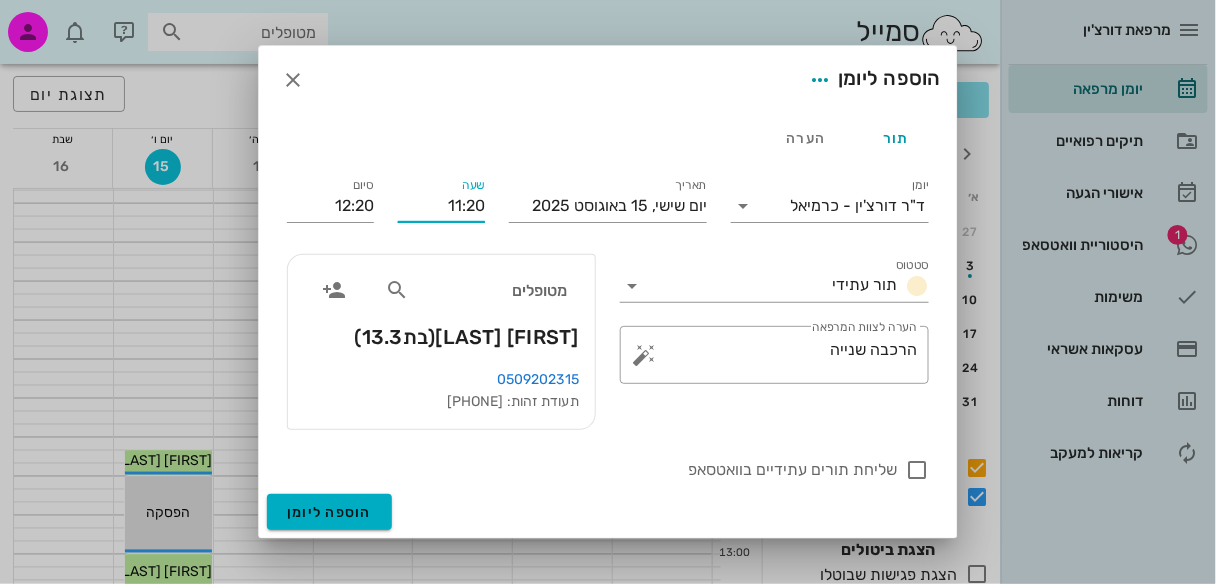 click on "11:20" at bounding box center (441, 206) 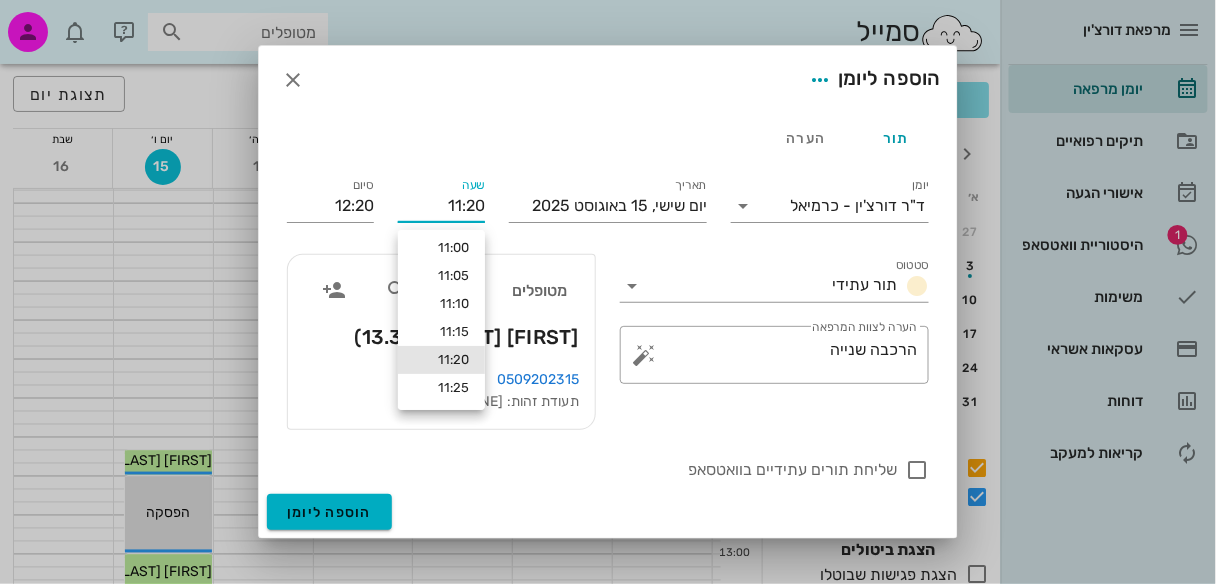 scroll, scrollTop: 64, scrollLeft: 0, axis: vertical 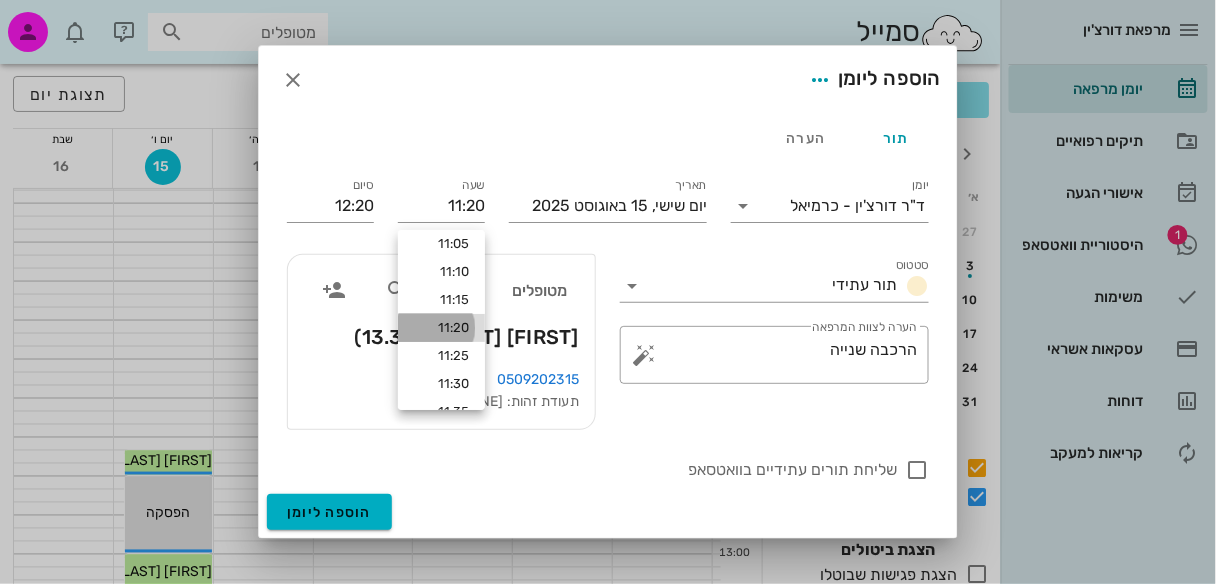 click on "11:20" at bounding box center (441, 328) 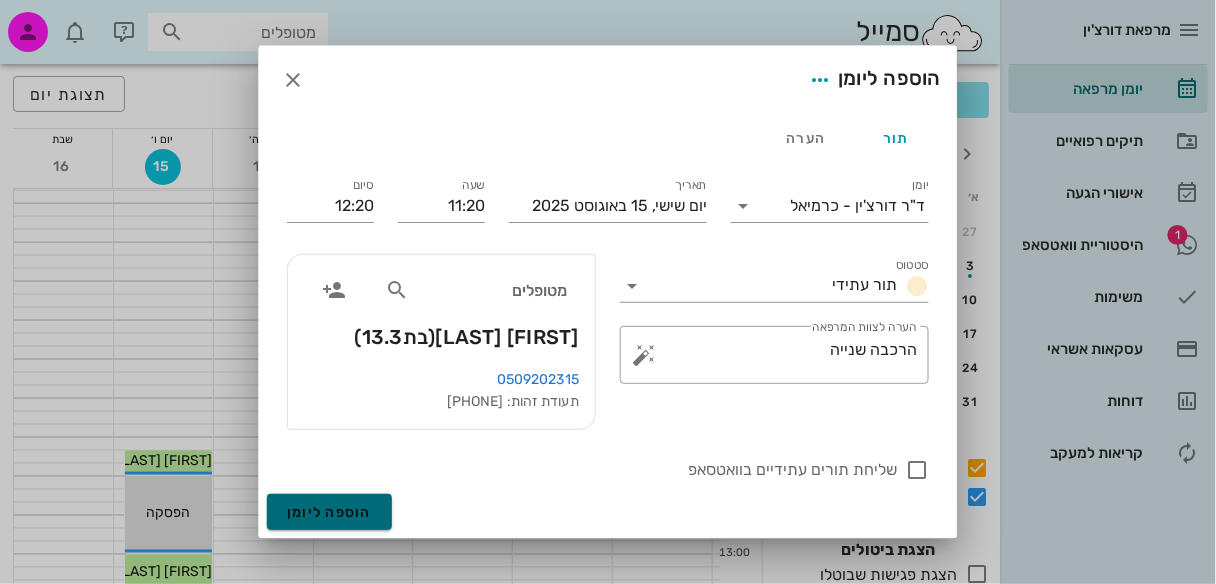 drag, startPoint x: 354, startPoint y: 501, endPoint x: 403, endPoint y: 494, distance: 49.497475 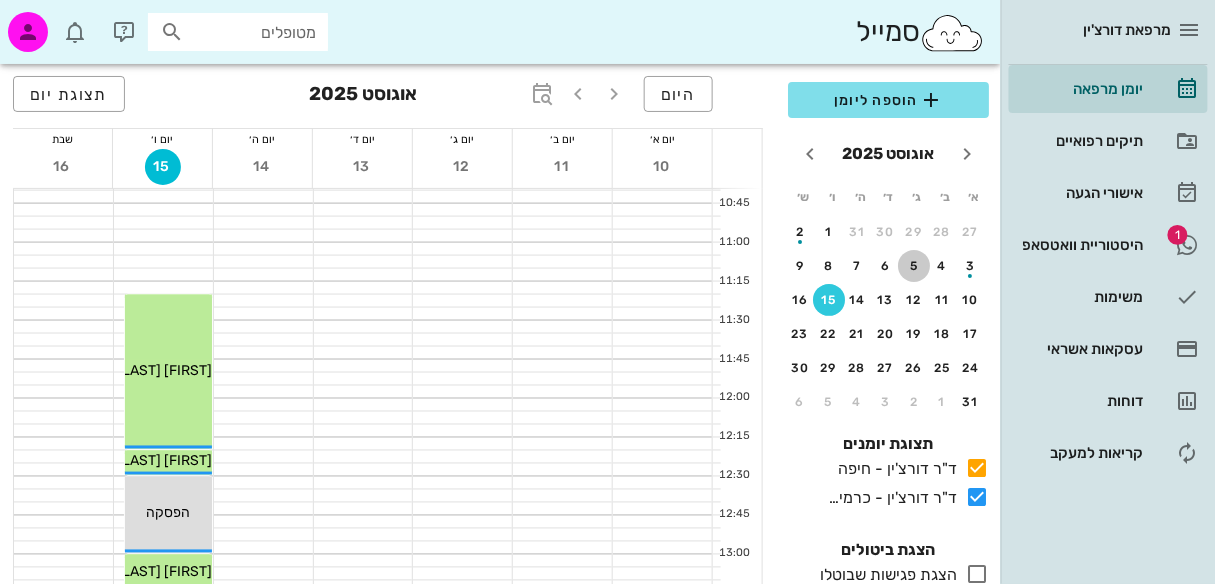 click on "5" at bounding box center [914, 266] 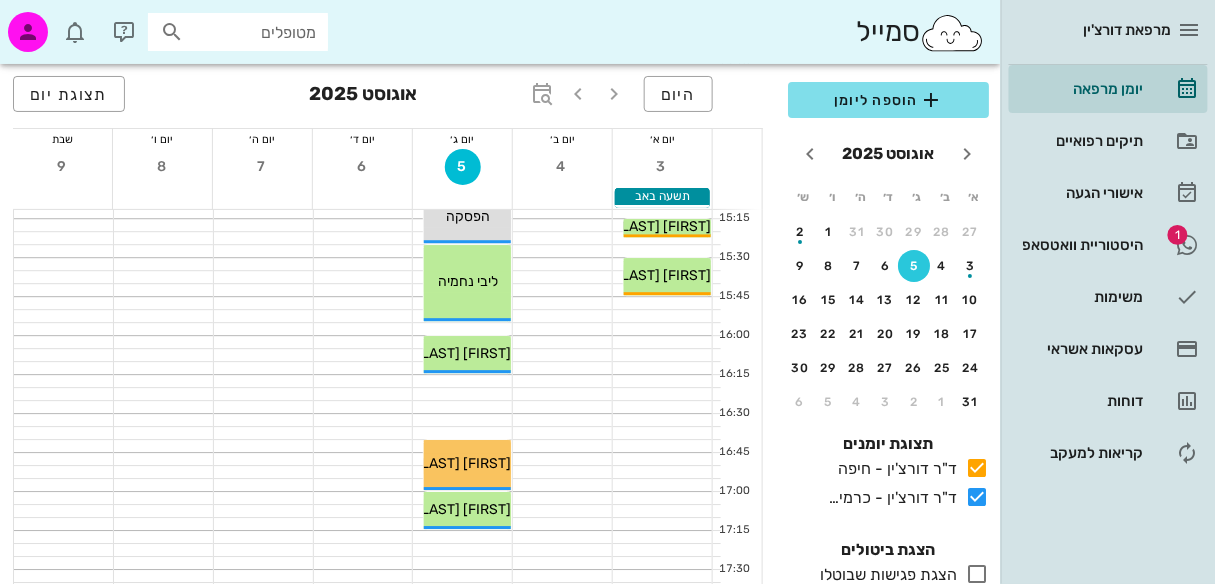 scroll, scrollTop: 1248, scrollLeft: 0, axis: vertical 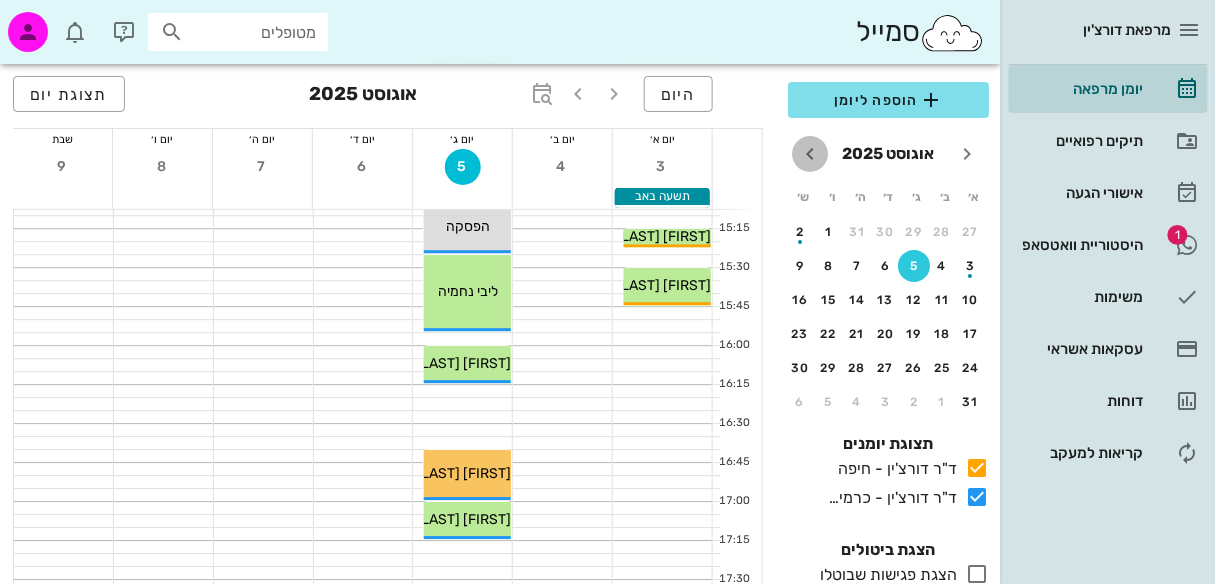 click at bounding box center (810, 154) 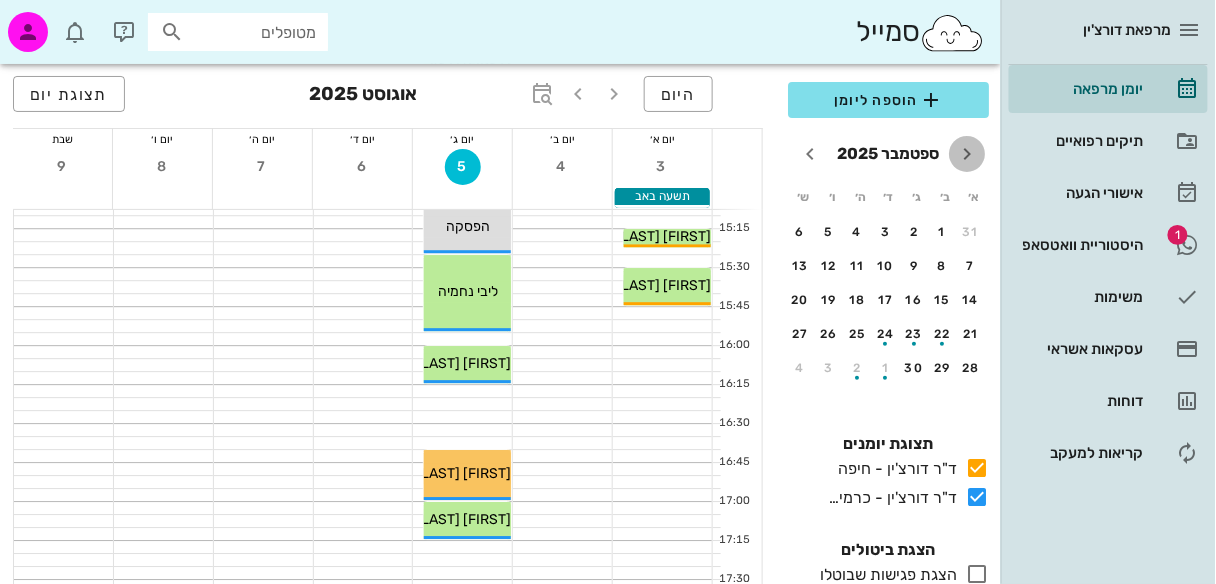 click at bounding box center (967, 154) 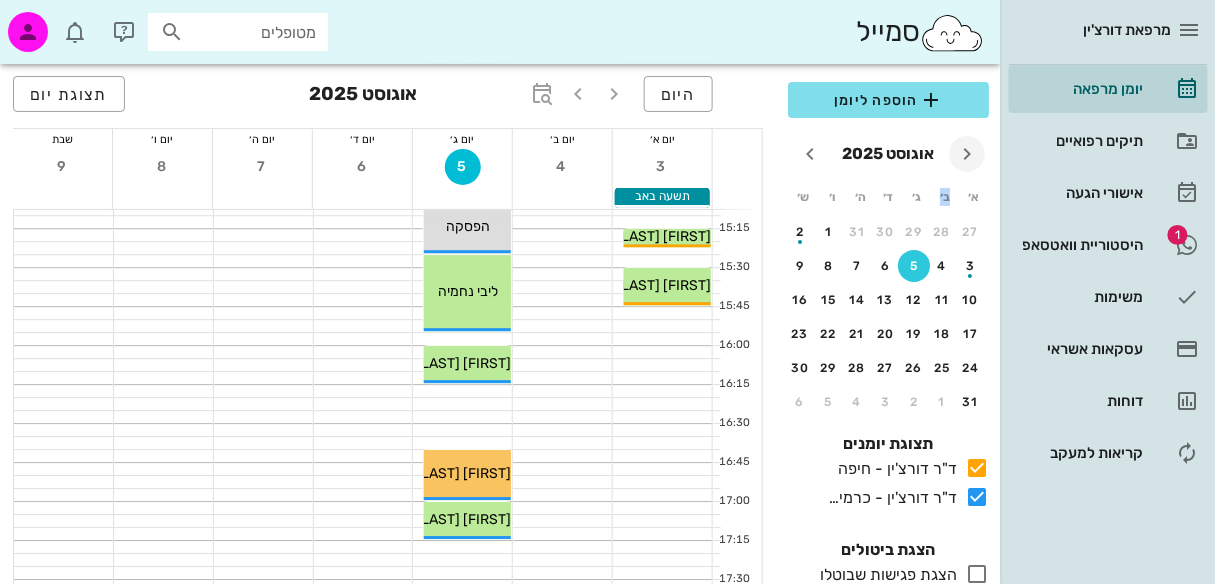 click on "א׳ ב׳ ג׳ ד׳ ה׳ ו׳ ש׳ 27 28 29 30 31 1 2 3 4 5 6 7 8 9 10 11 12 13 14 15 16 17 18 19 20 21 22 23 24 25 26 27 28 29 30 31 1 2 3 4 5 6" at bounding box center [888, 299] 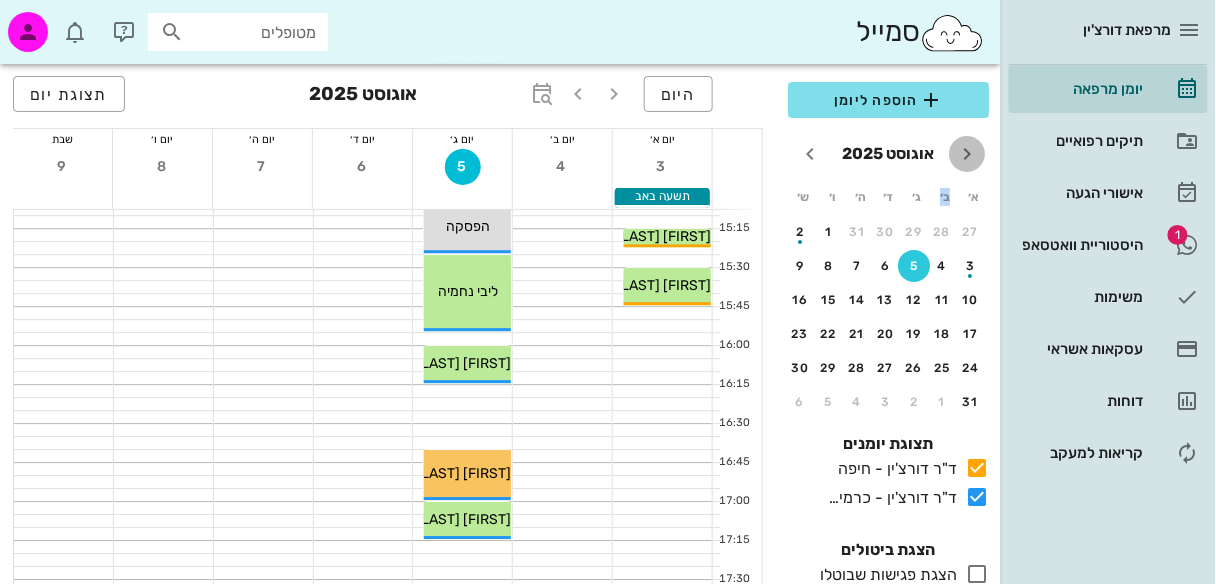 click at bounding box center [967, 154] 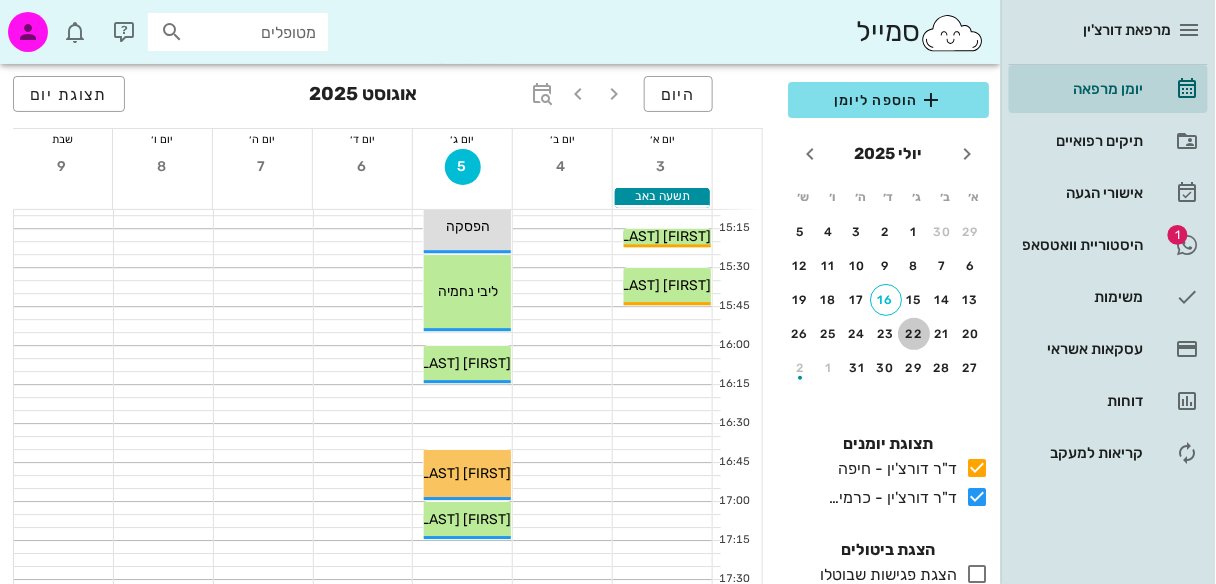 click on "22" at bounding box center (914, 334) 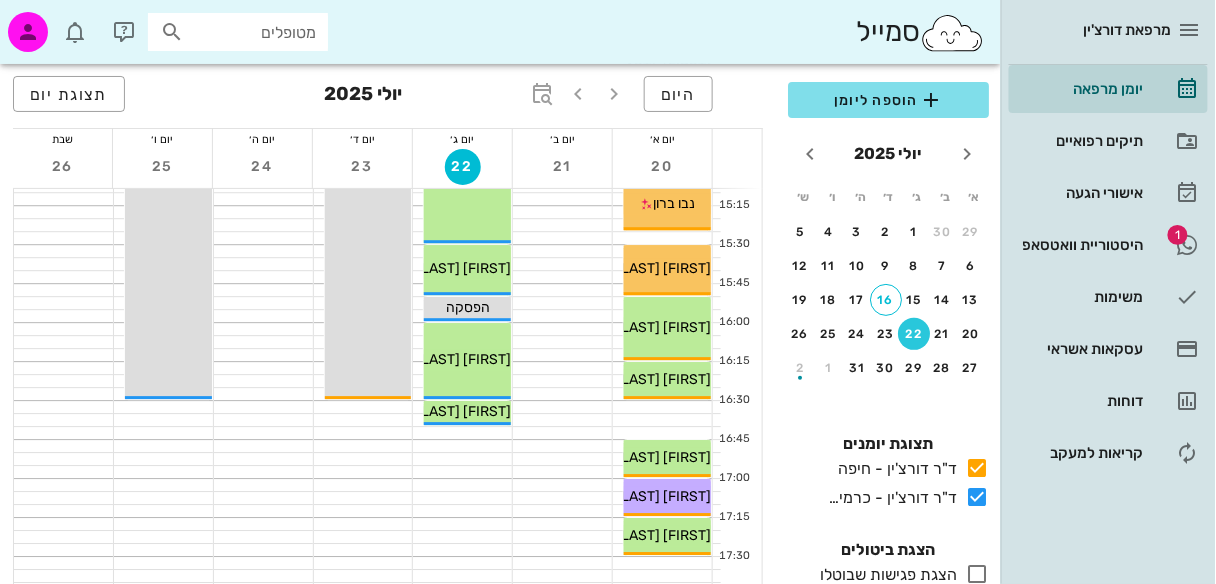 scroll, scrollTop: 1247, scrollLeft: 0, axis: vertical 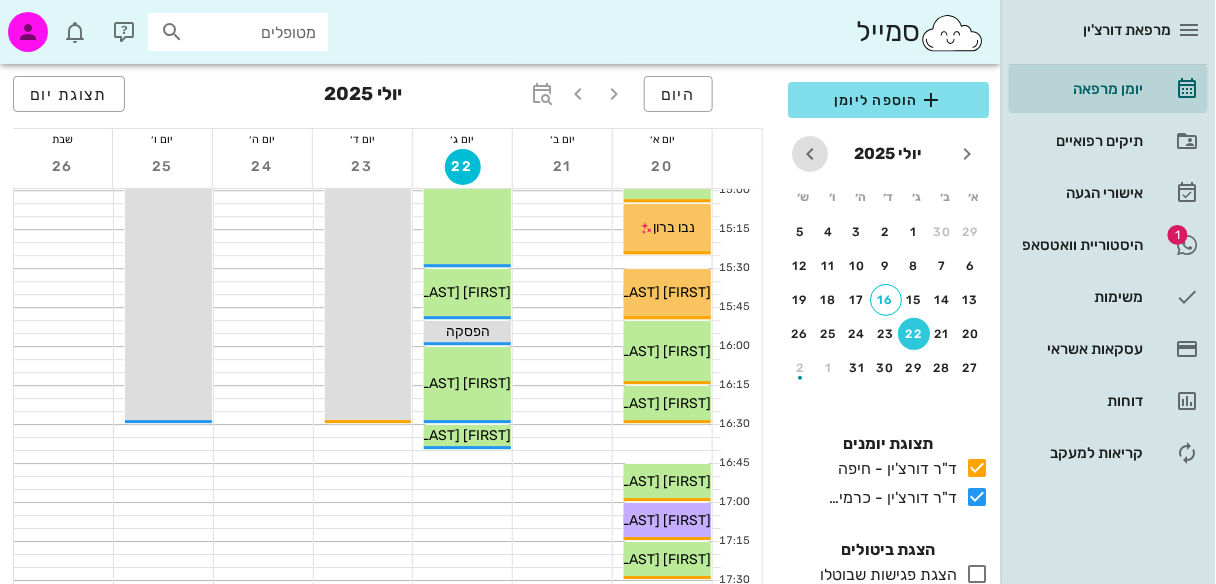 click at bounding box center [810, 154] 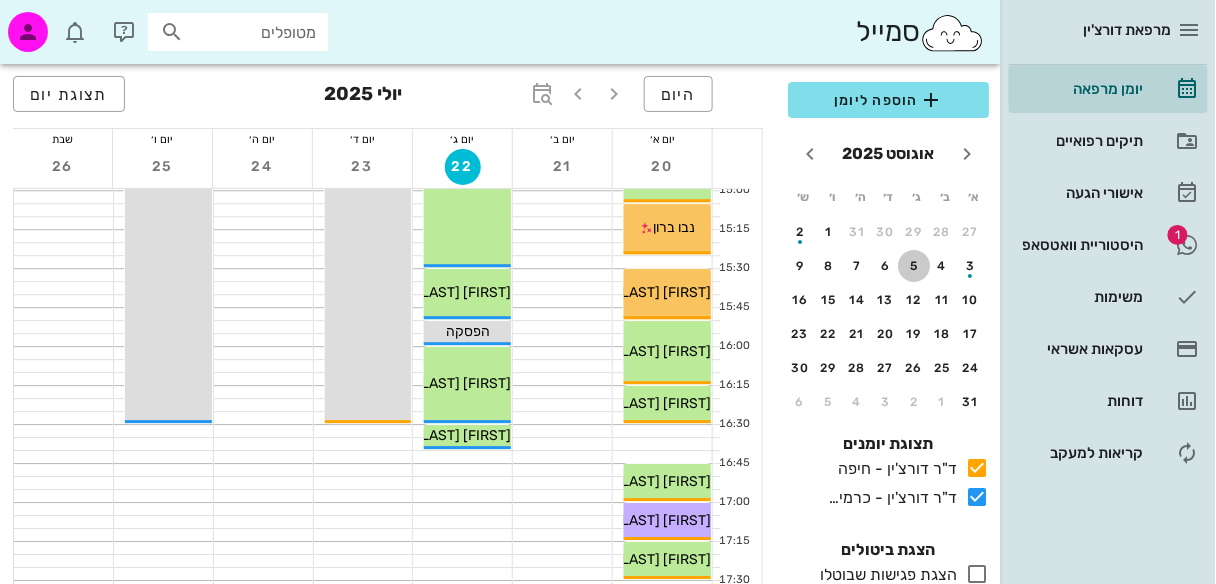 click on "5" at bounding box center [914, 266] 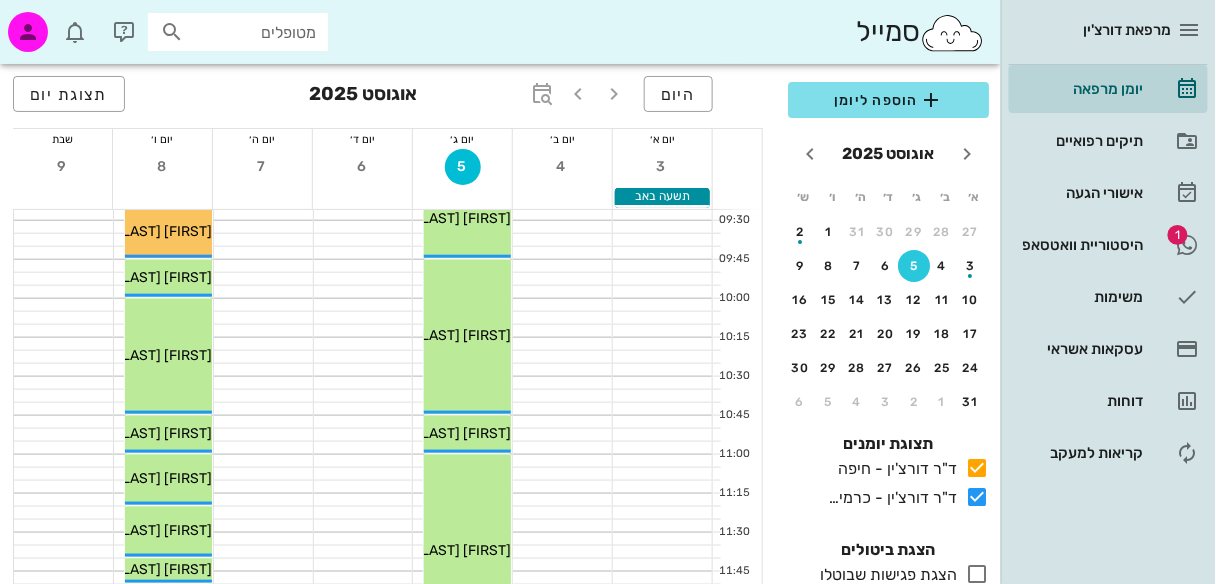 scroll, scrollTop: 342, scrollLeft: 0, axis: vertical 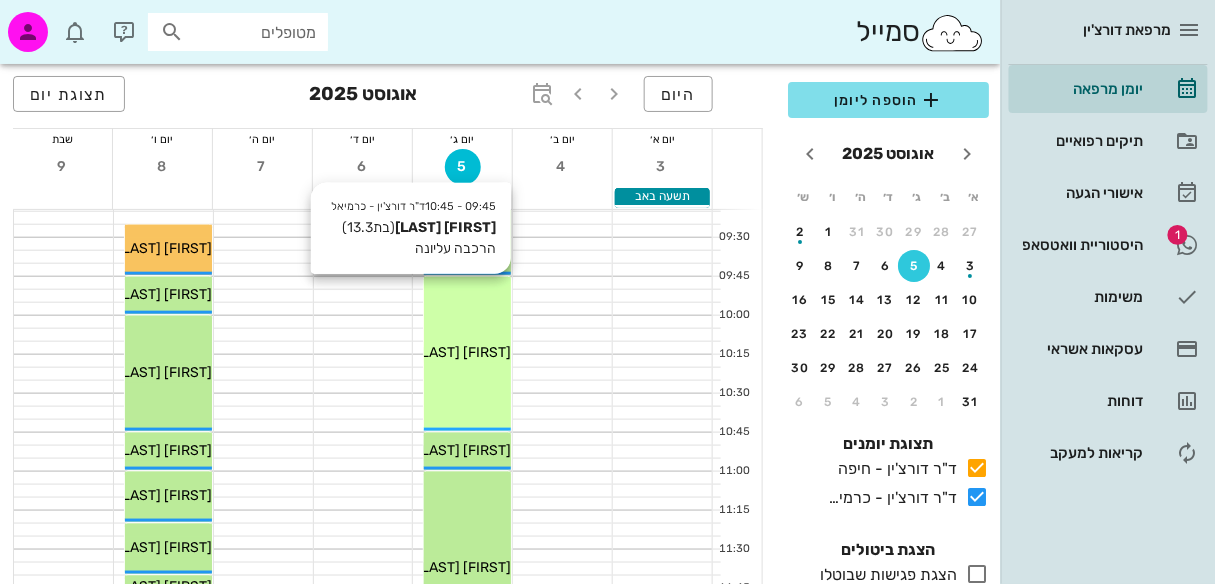 click on "09:45
10:45
ד"ר דורצ'ין - [CITY]
[FIRST]
[LAST]
(בת
13.3 )
הרכבה עליונה
[FIRST] [LAST]" at bounding box center (467, 354) 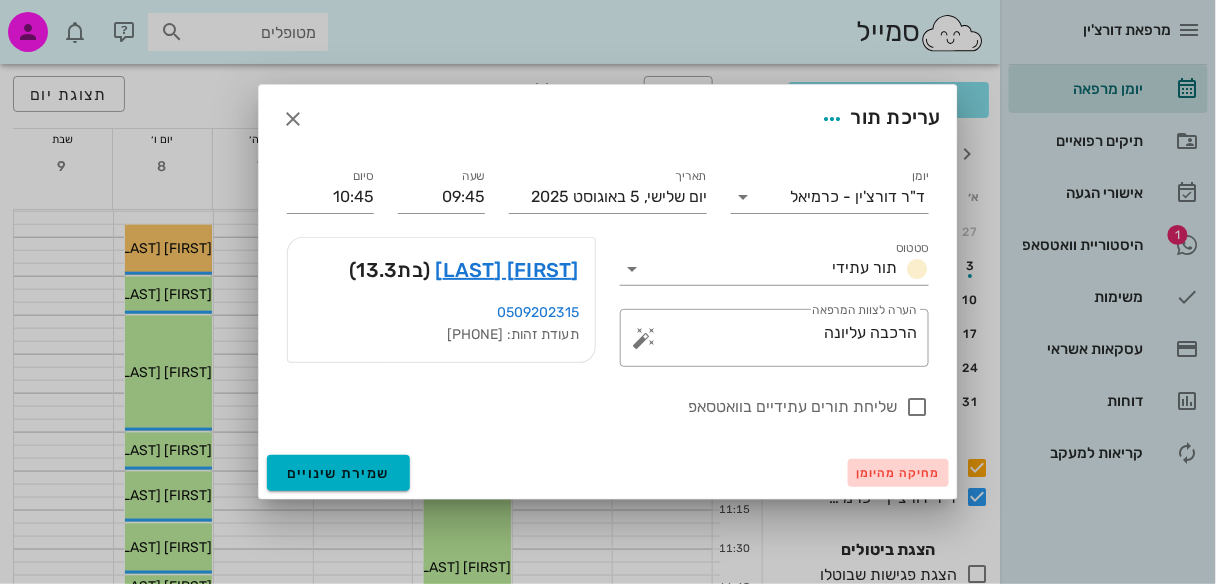 click on "מחיקה מהיומן" at bounding box center (898, 473) 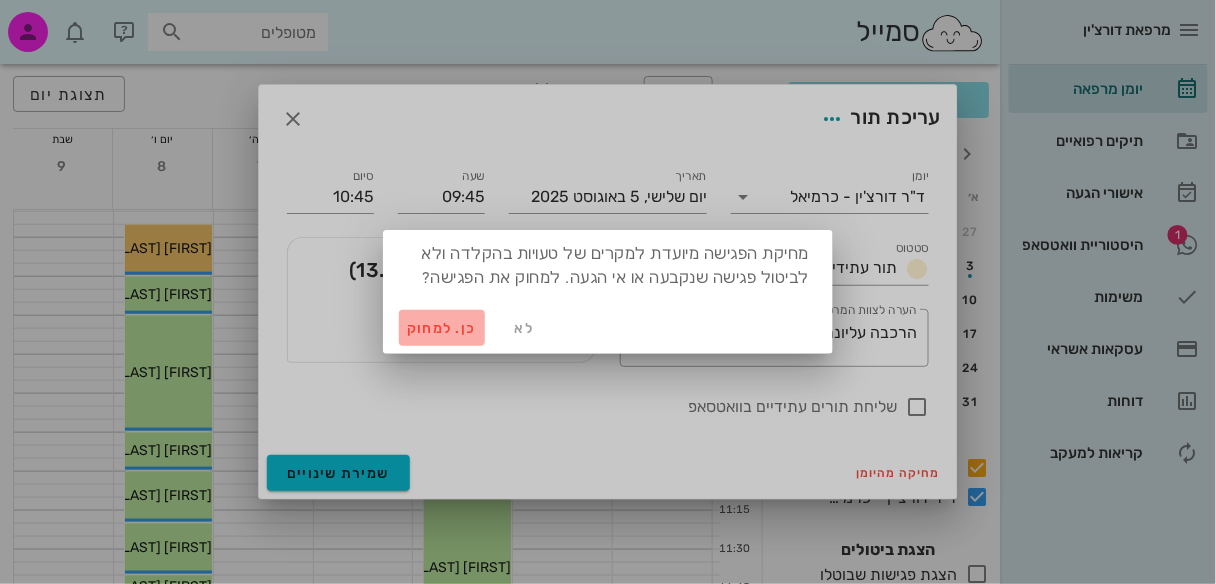 drag, startPoint x: 462, startPoint y: 327, endPoint x: 531, endPoint y: 329, distance: 69.02898 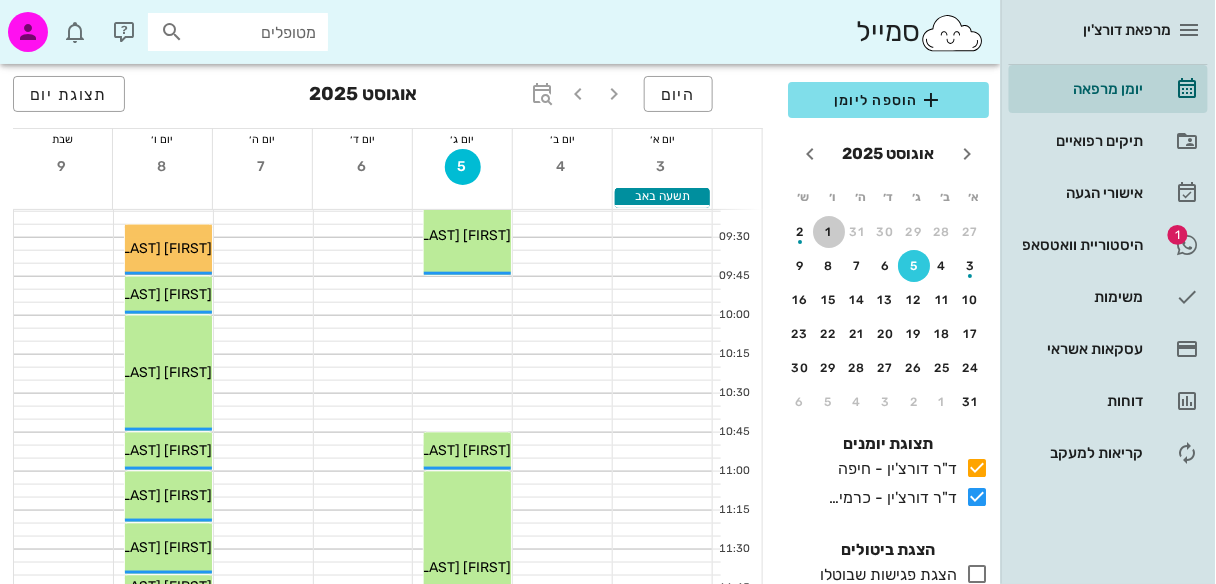 click on "1" at bounding box center [829, 232] 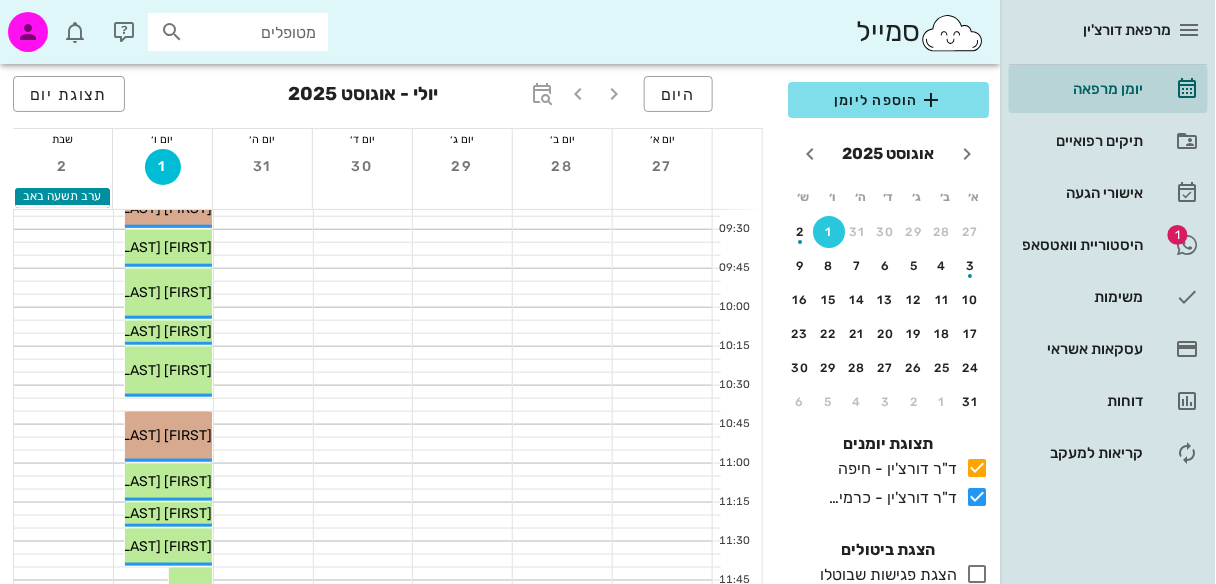 scroll, scrollTop: 371, scrollLeft: 0, axis: vertical 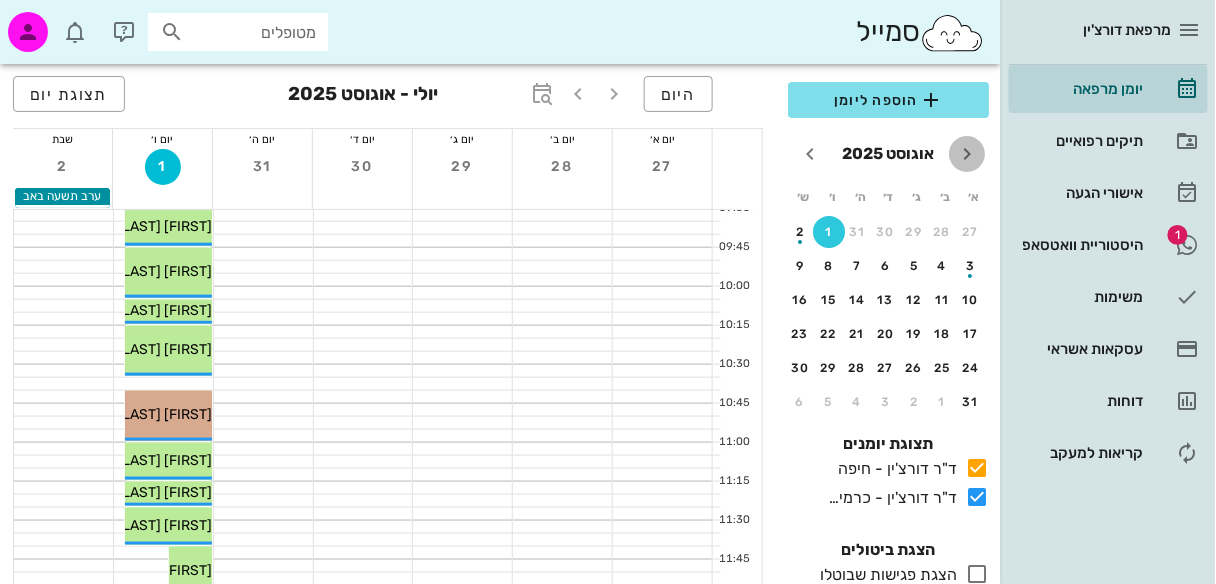 click at bounding box center (967, 154) 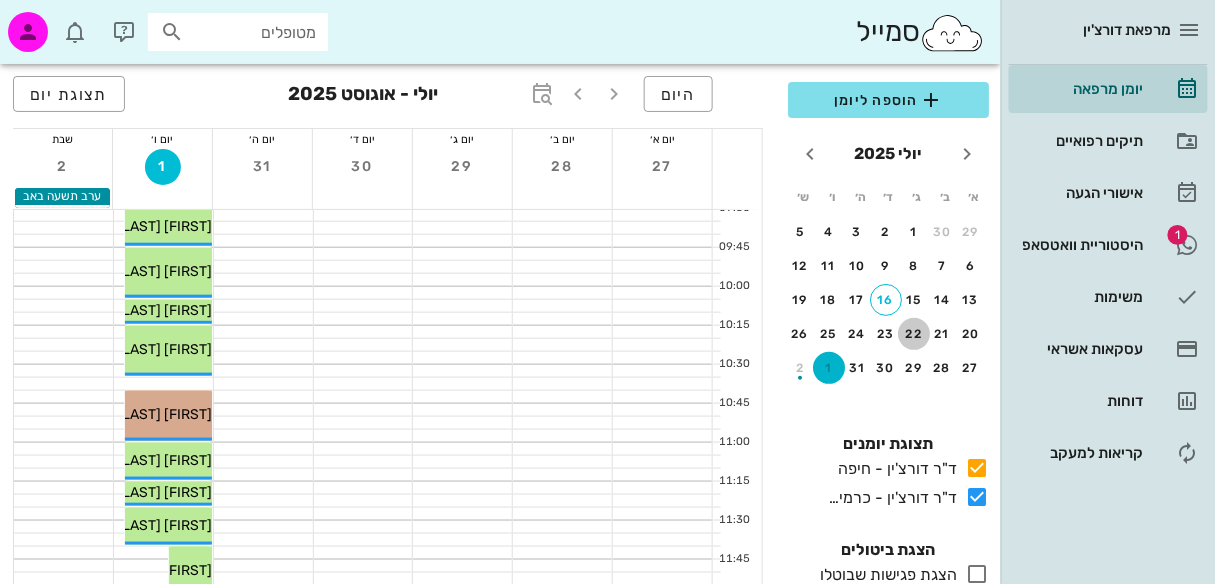 click on "22" at bounding box center (914, 334) 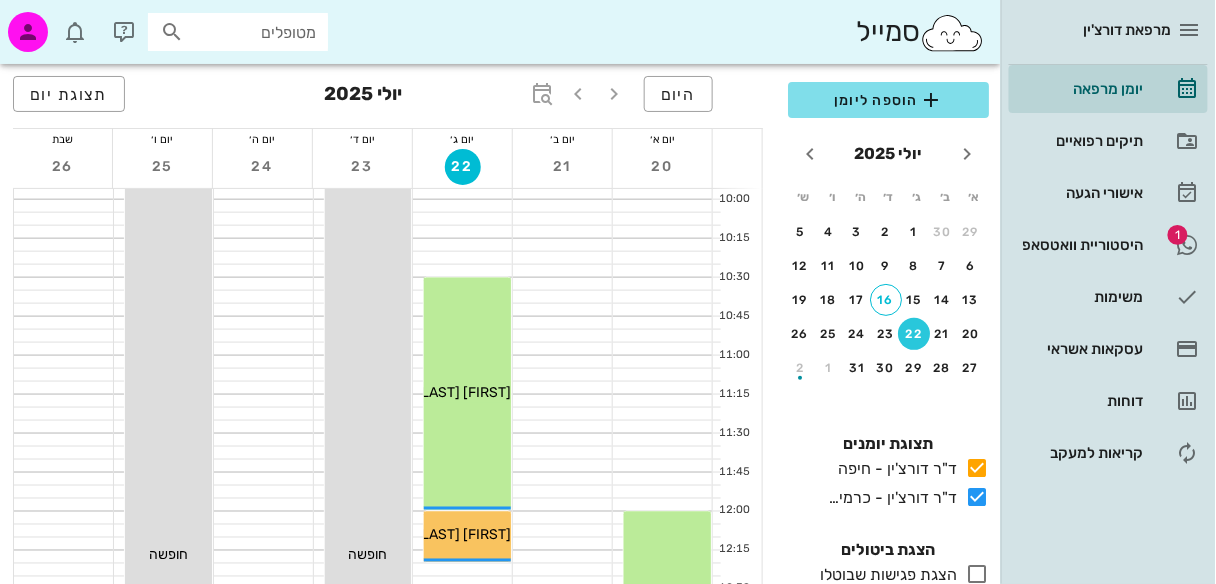 scroll, scrollTop: 450, scrollLeft: 0, axis: vertical 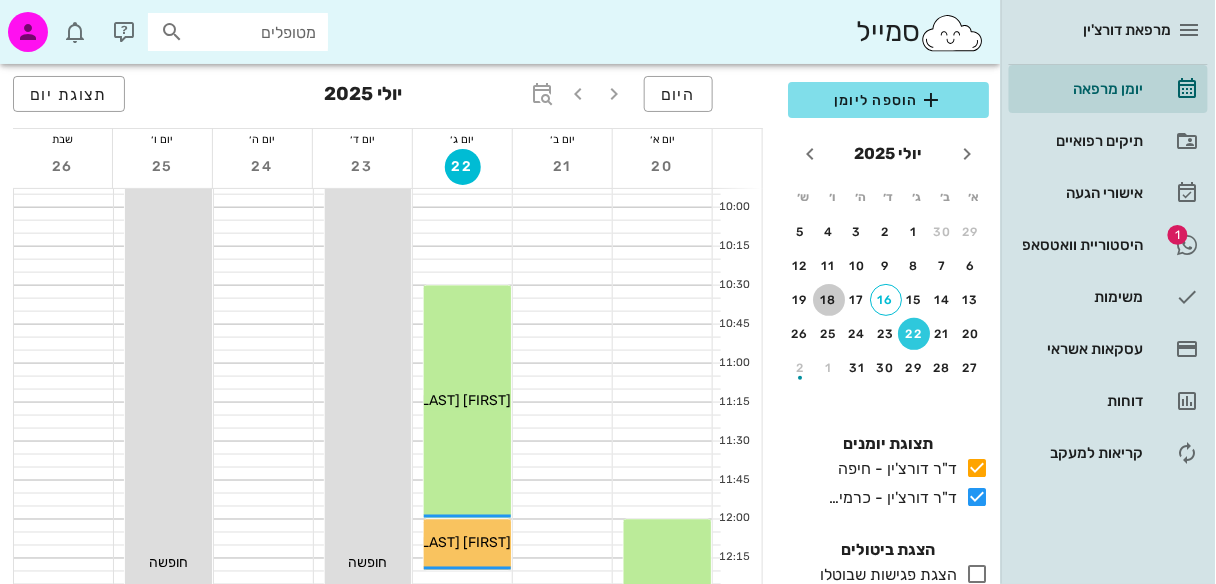 click on "18" at bounding box center [829, 300] 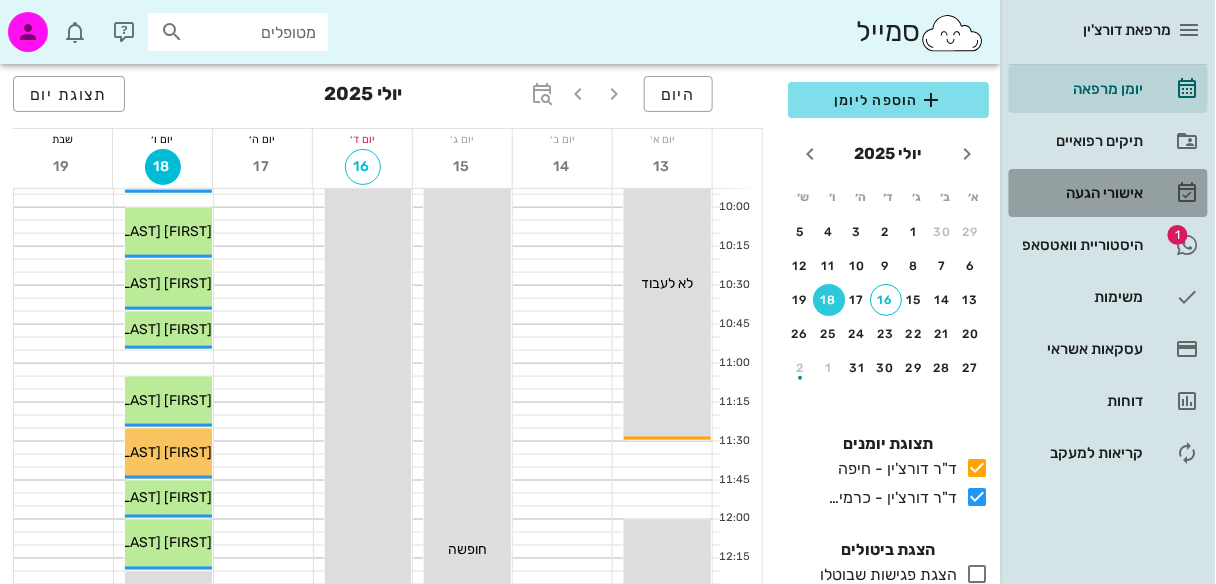 click at bounding box center [1188, 193] 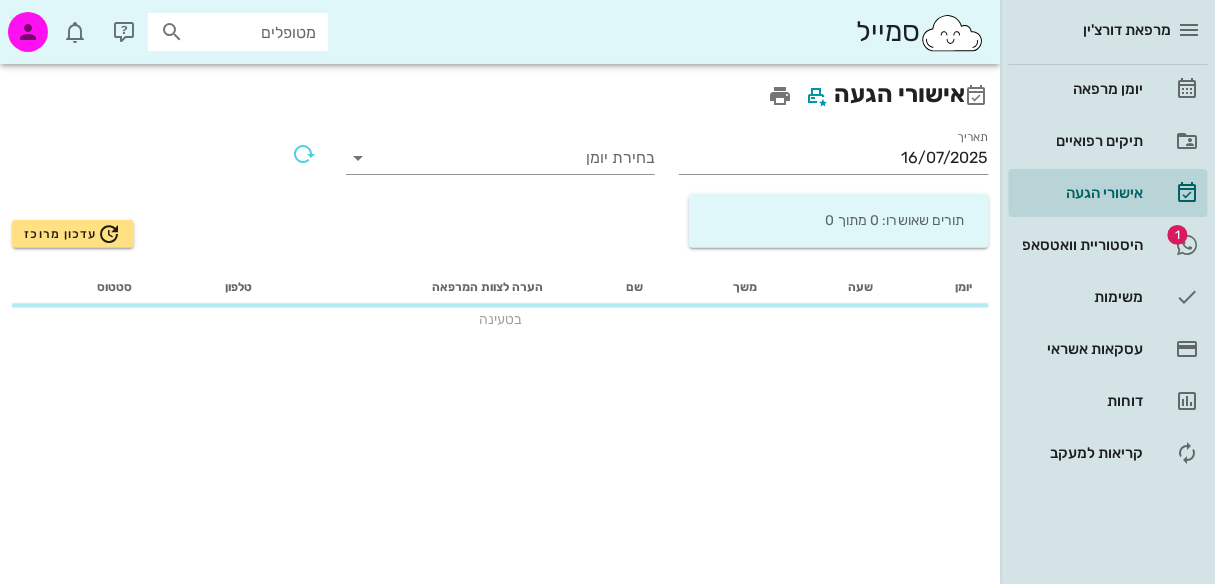 scroll, scrollTop: 0, scrollLeft: 0, axis: both 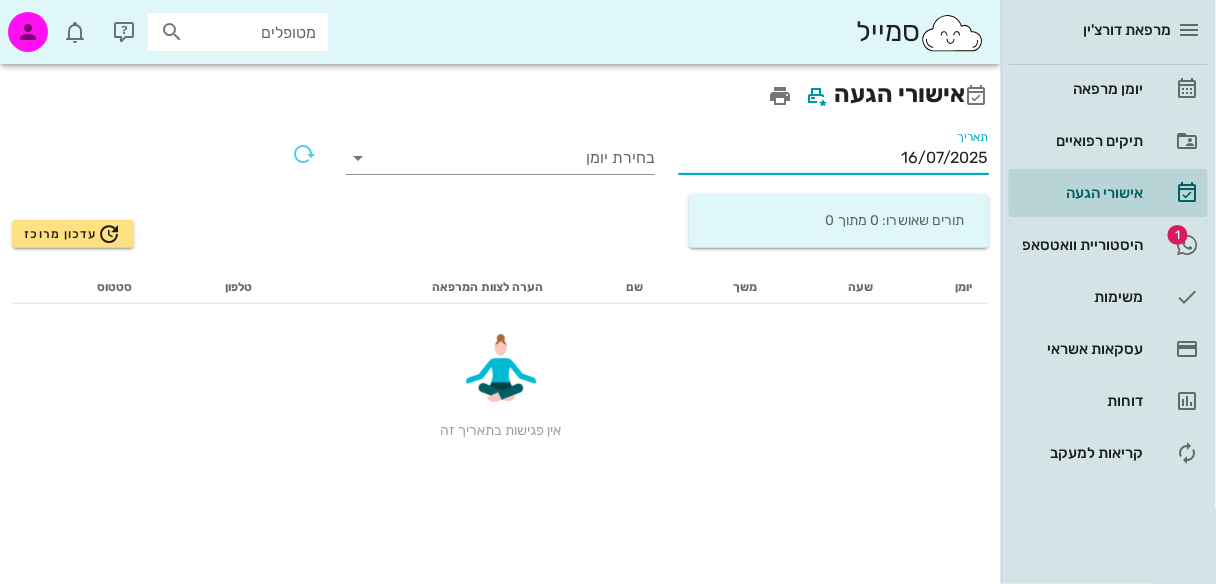 click on "16/07/2025" at bounding box center (834, 158) 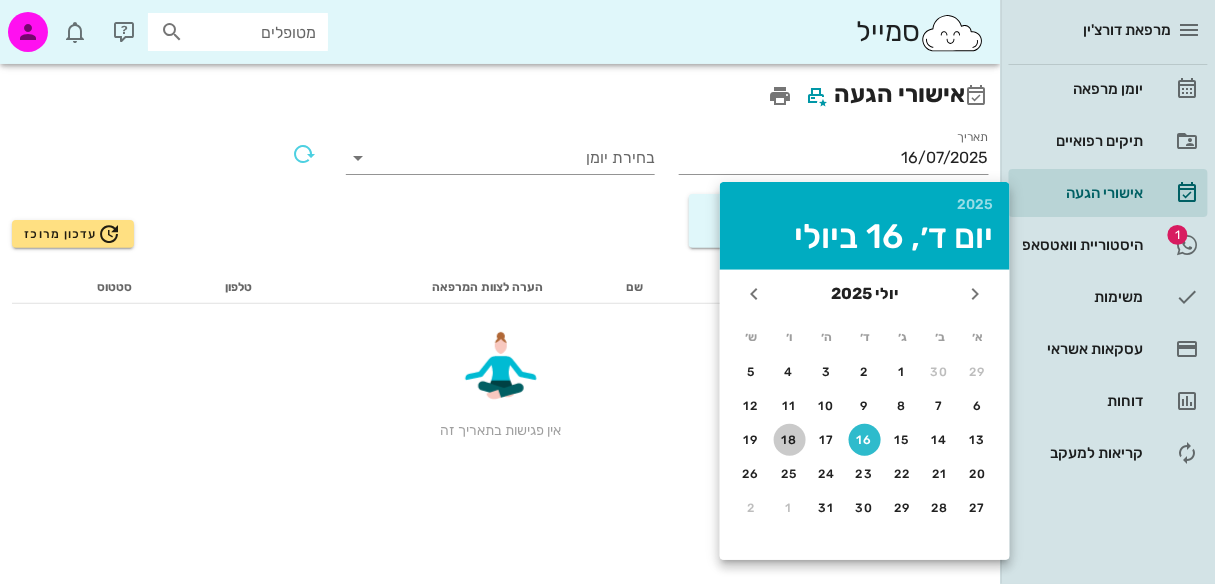 click on "18" at bounding box center [790, 440] 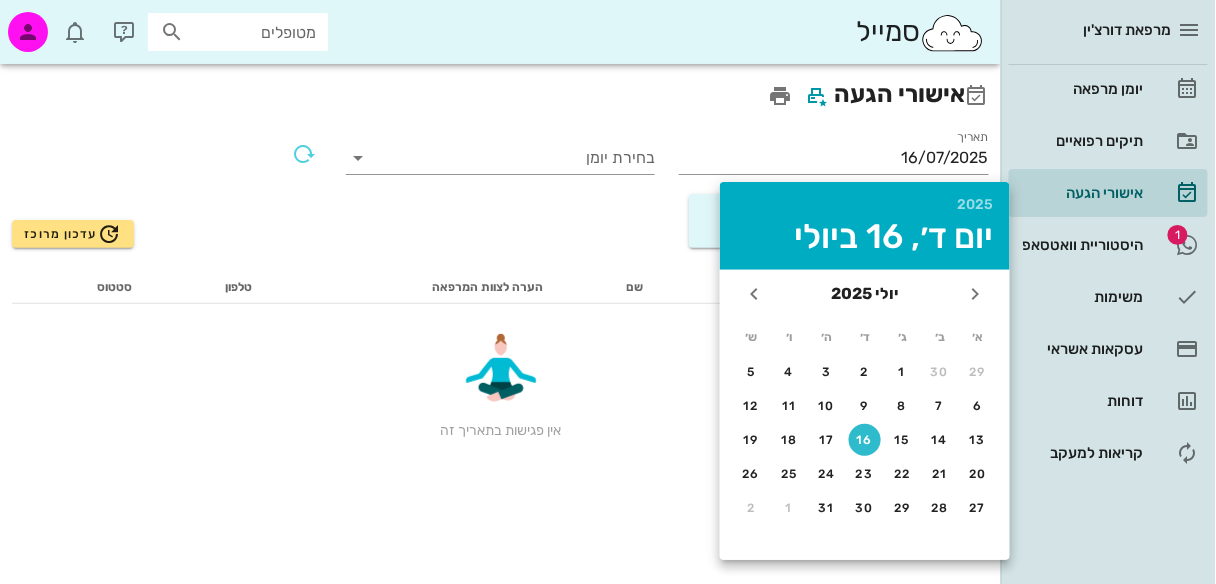 type on "18/07/2025" 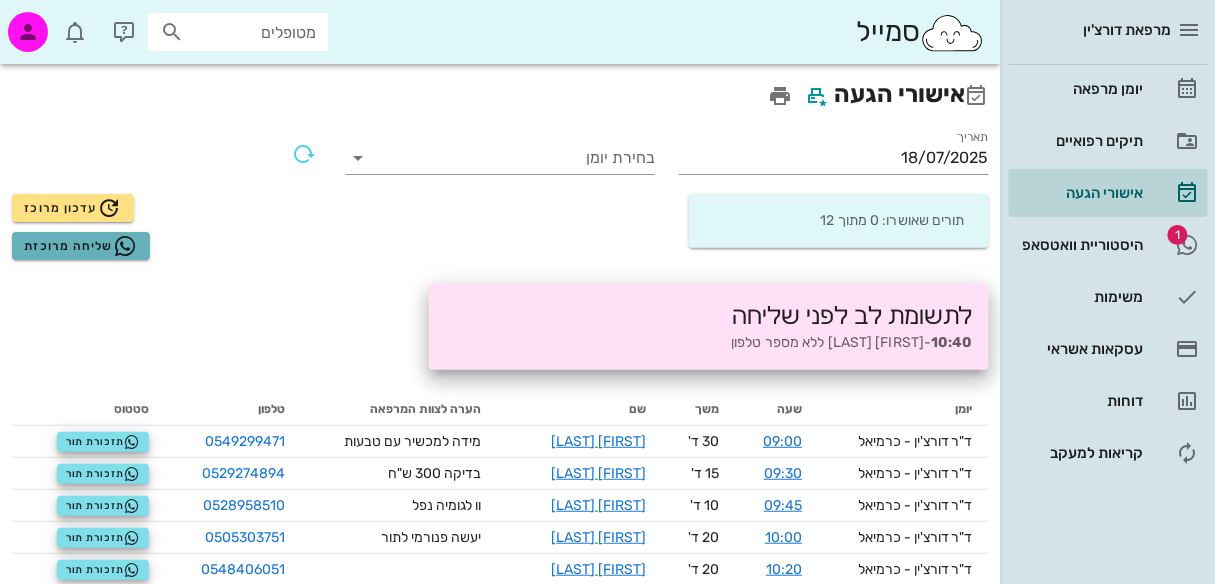 click on "שליחה מרוכזת" at bounding box center [80, 246] 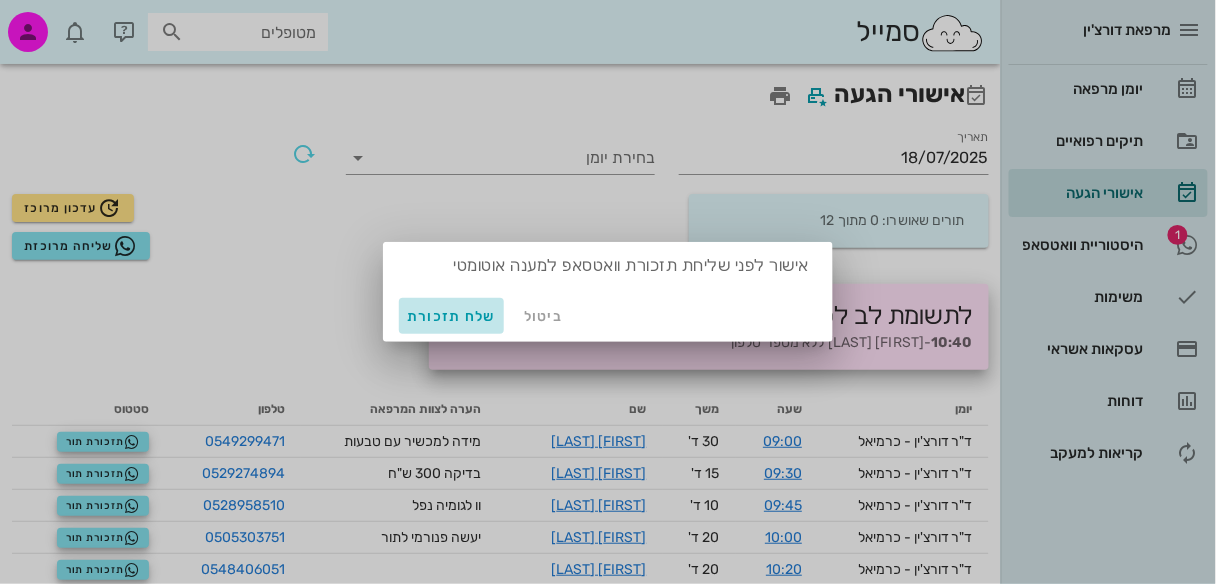 click on "שלח תזכורת" at bounding box center [451, 316] 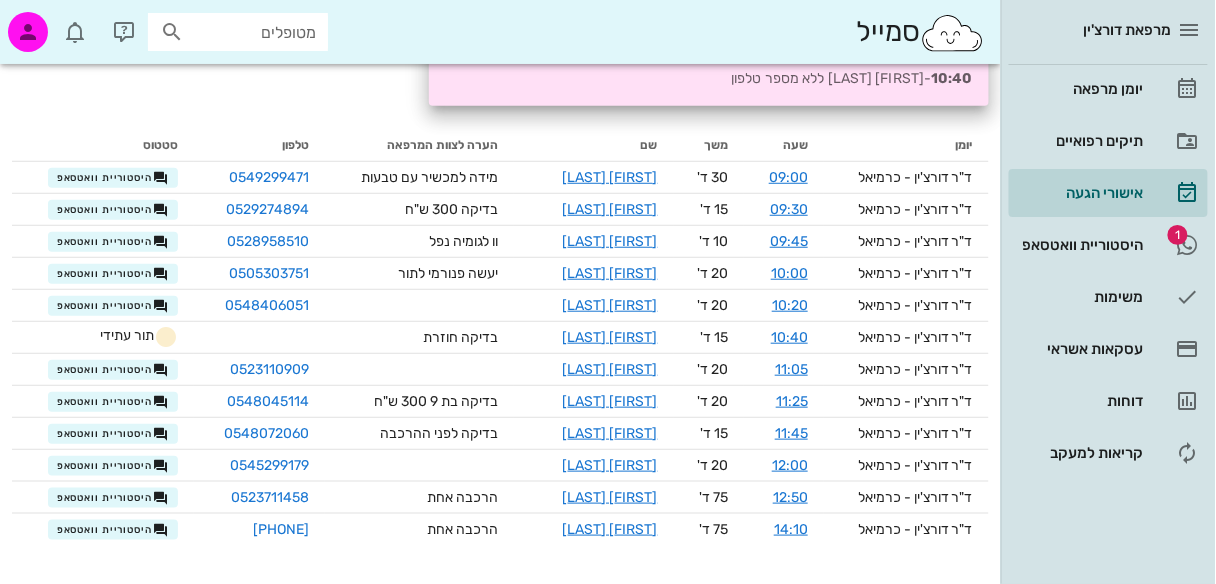 scroll, scrollTop: 266, scrollLeft: 0, axis: vertical 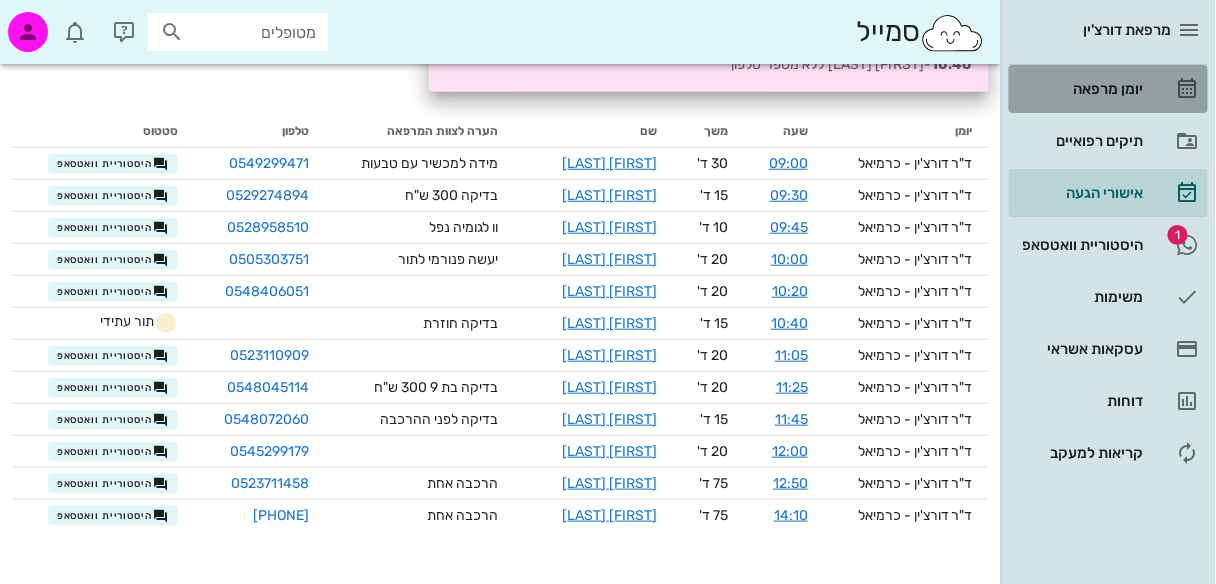 click at bounding box center [1188, 89] 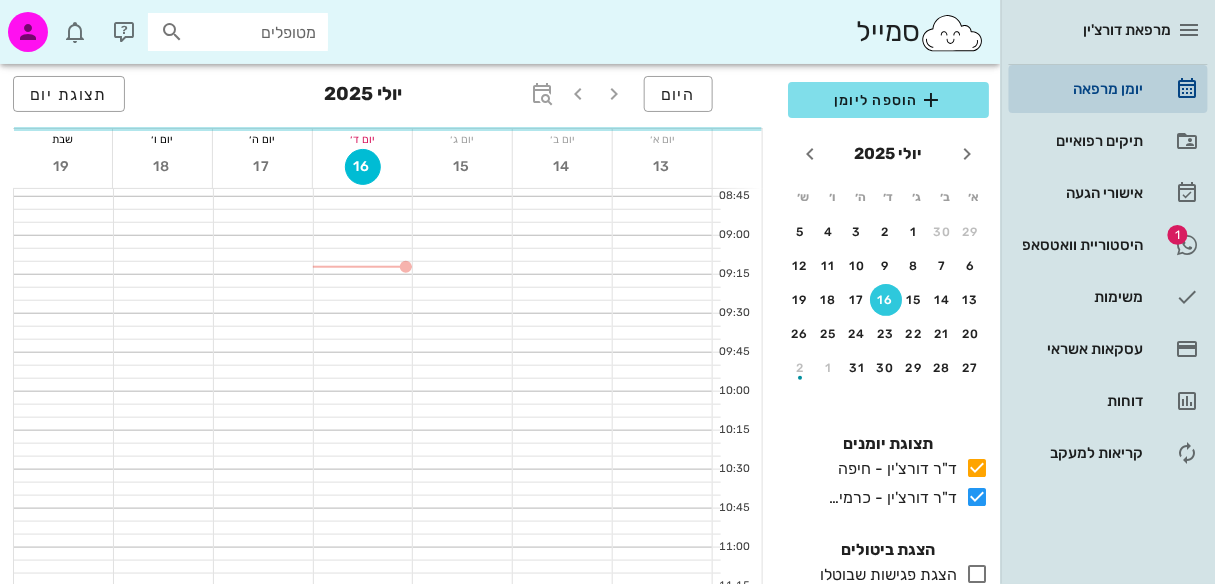 scroll, scrollTop: 0, scrollLeft: 0, axis: both 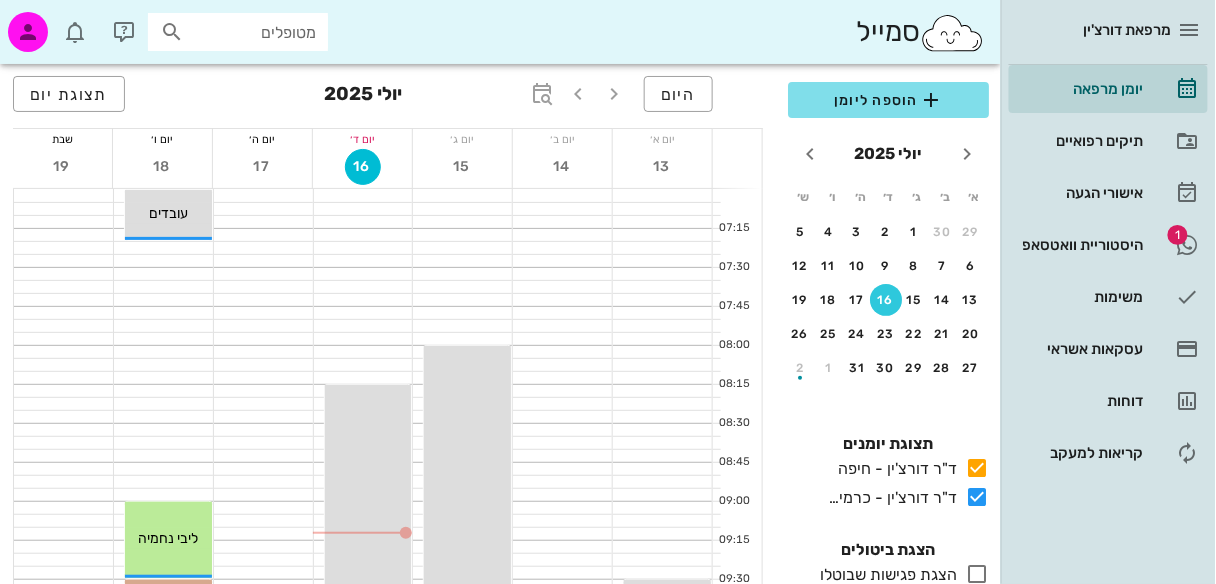 click at bounding box center (172, 32) 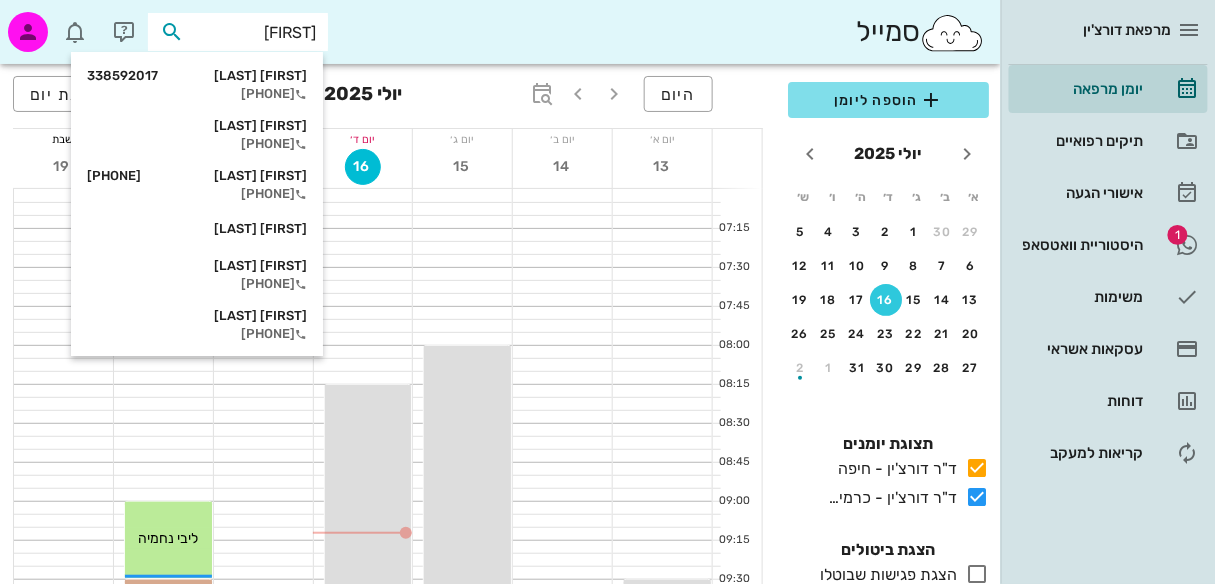 type on "[FIRST]" 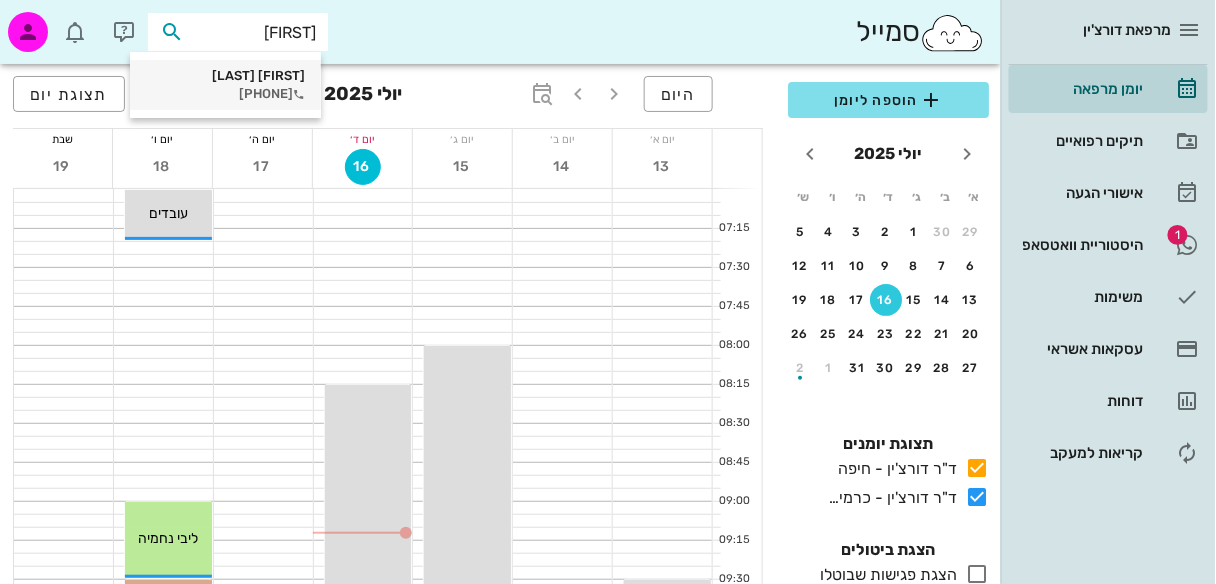 click on "[PHONE]" at bounding box center [225, 94] 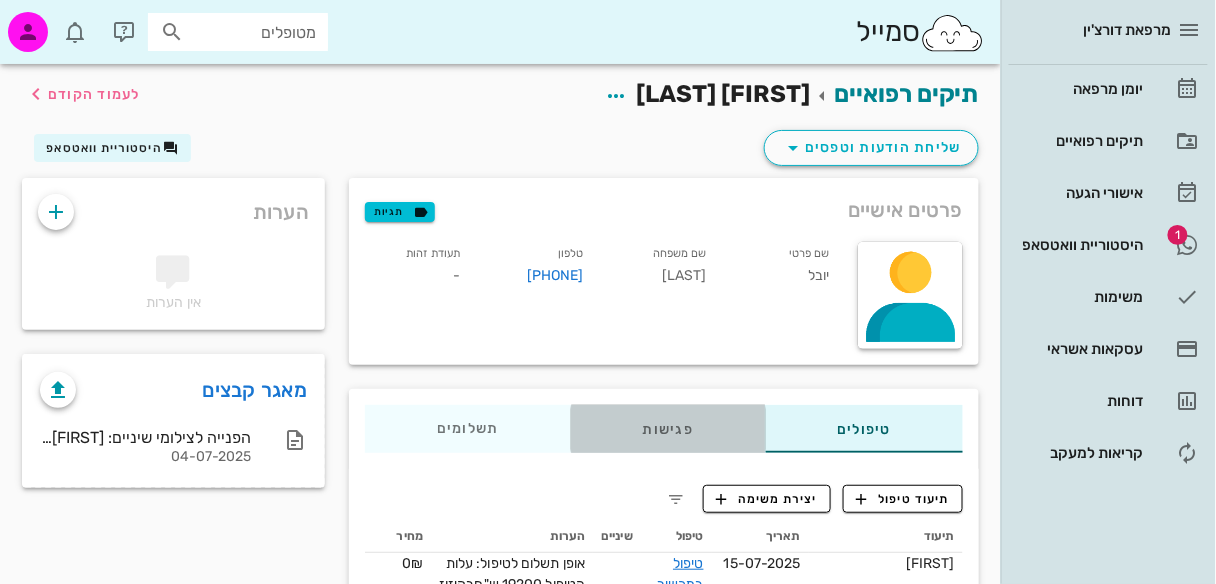 click on "פגישות" at bounding box center (668, 429) 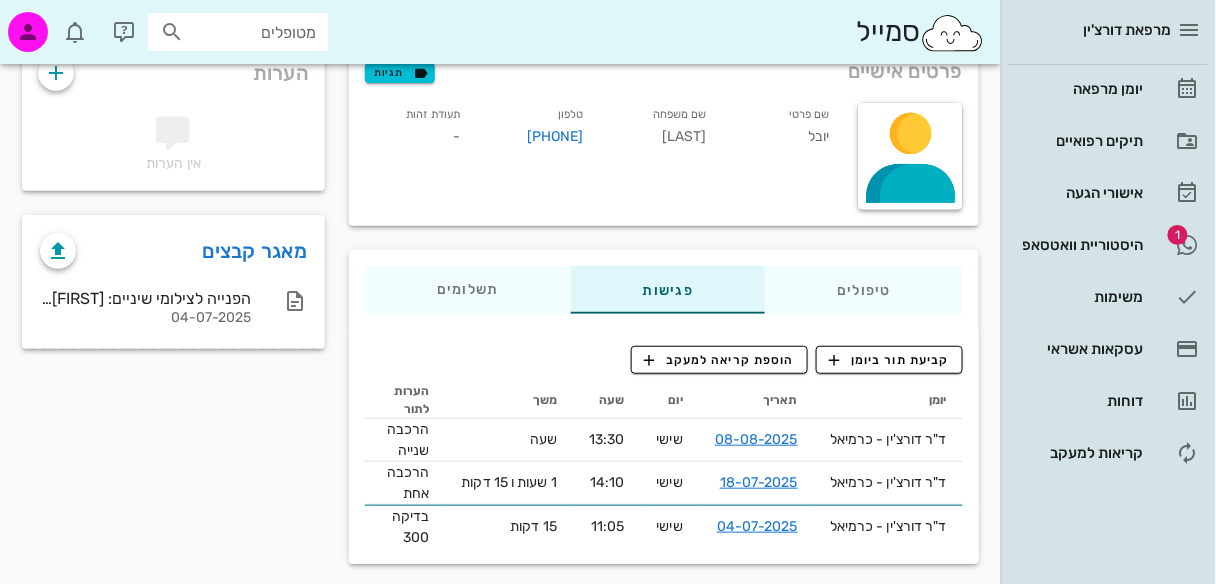 scroll, scrollTop: 161, scrollLeft: 0, axis: vertical 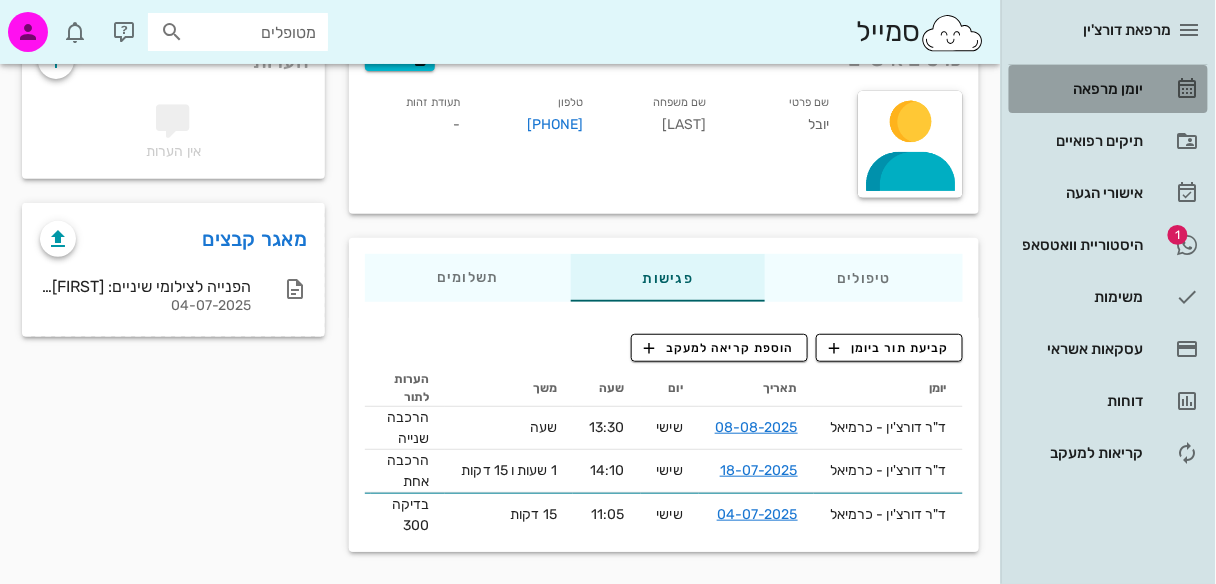 click on "יומן מרפאה" at bounding box center [1080, 89] 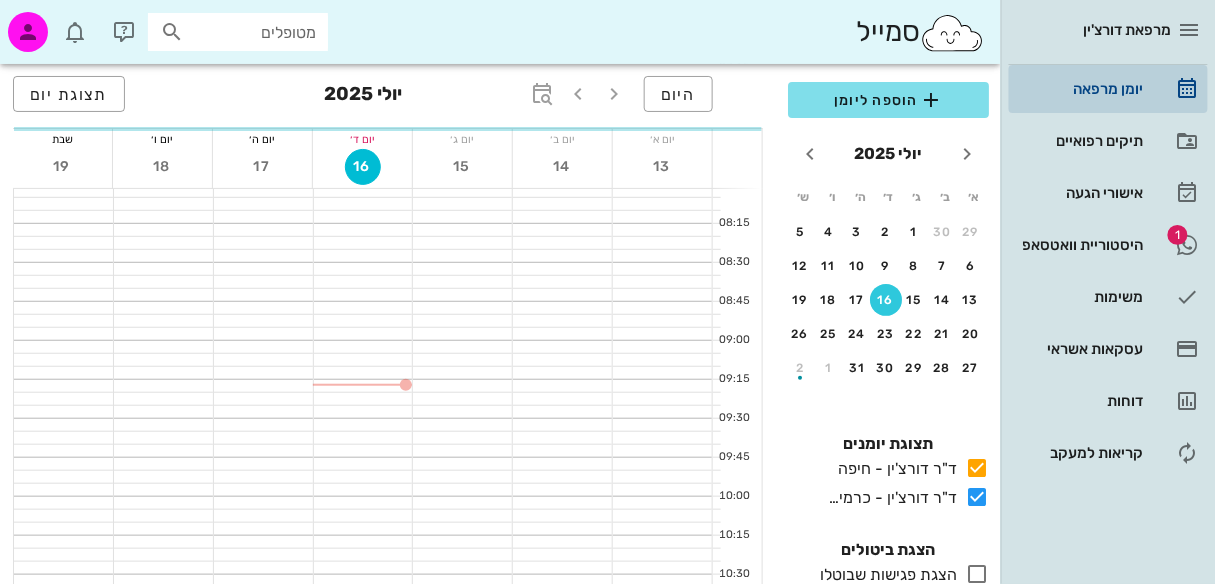 scroll, scrollTop: 0, scrollLeft: 0, axis: both 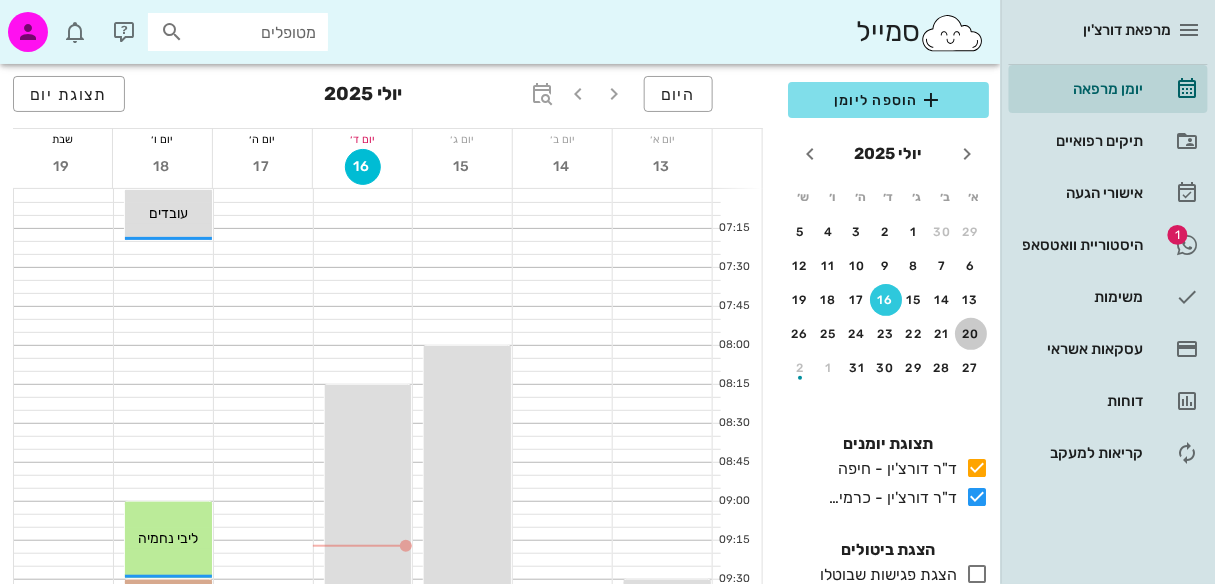 click on "20" at bounding box center (971, 334) 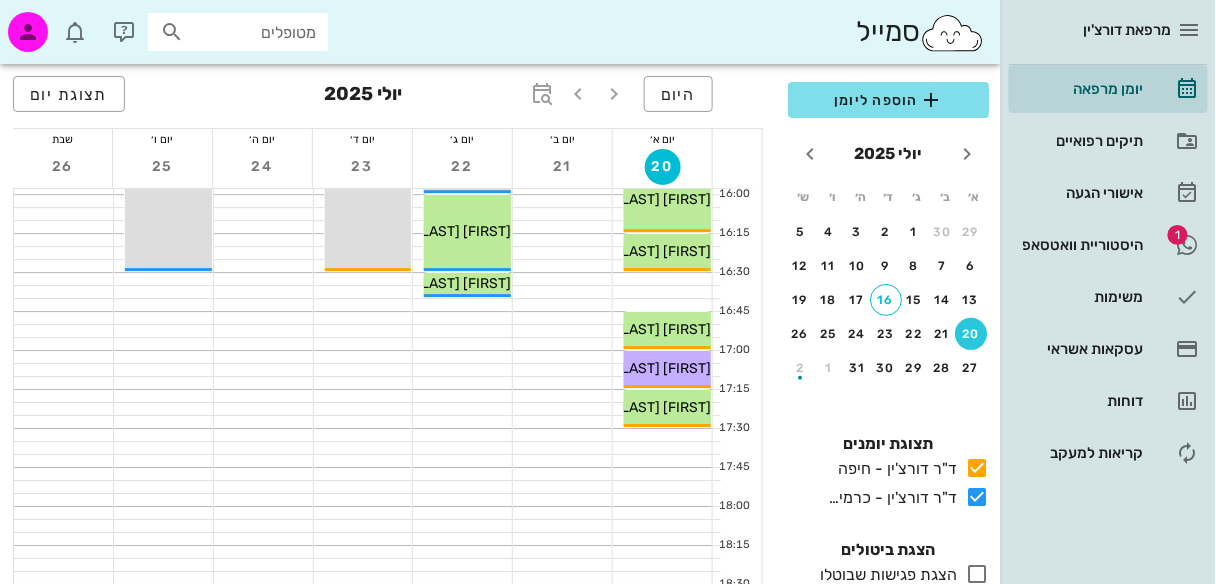 scroll, scrollTop: 1401, scrollLeft: 0, axis: vertical 